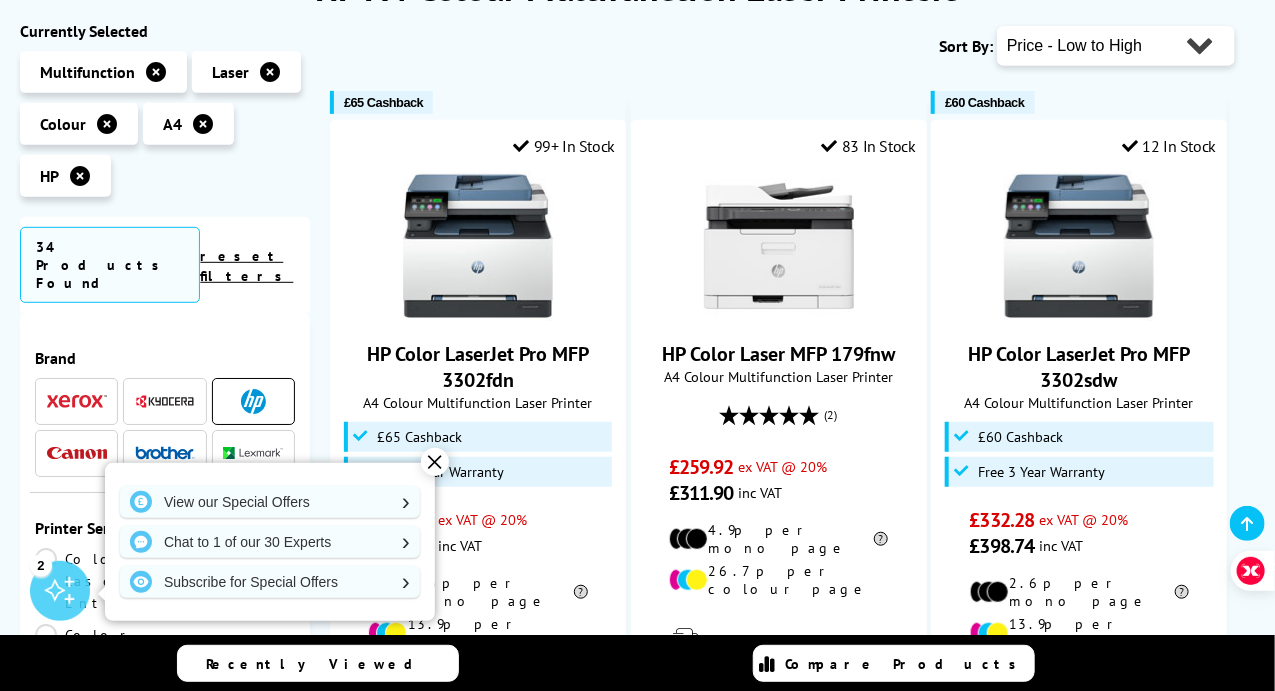 scroll, scrollTop: 309, scrollLeft: 0, axis: vertical 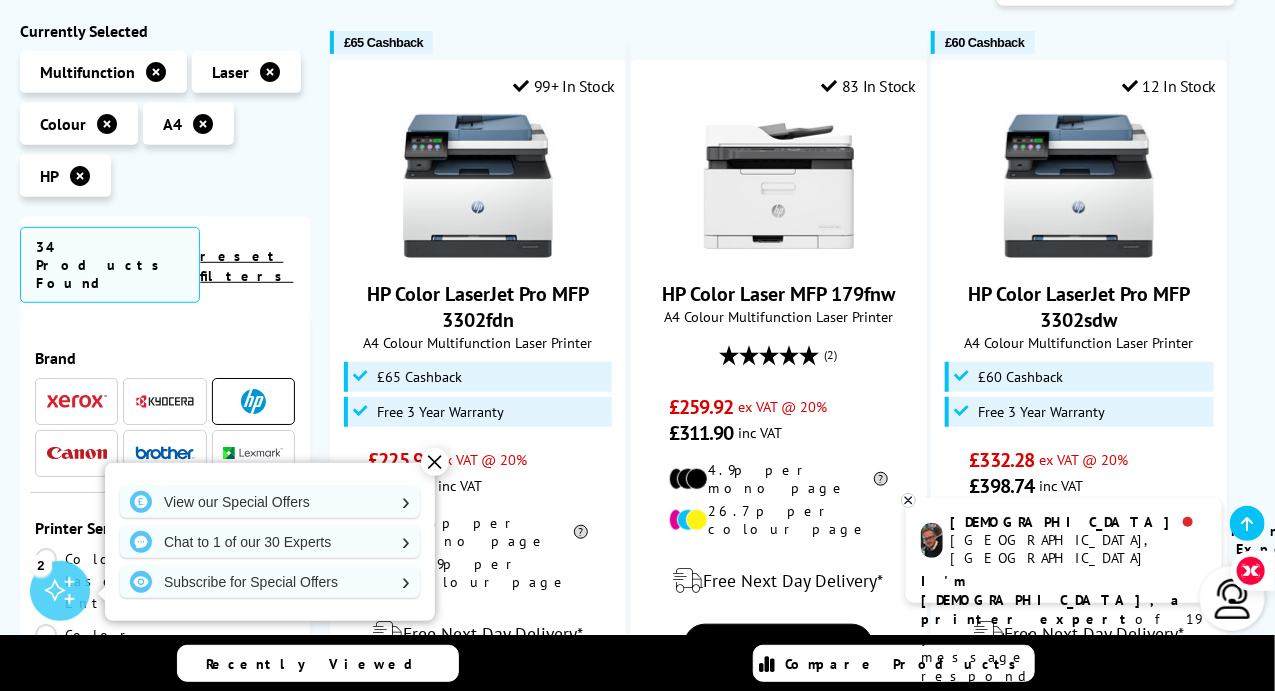 click on "✕" at bounding box center [435, 462] 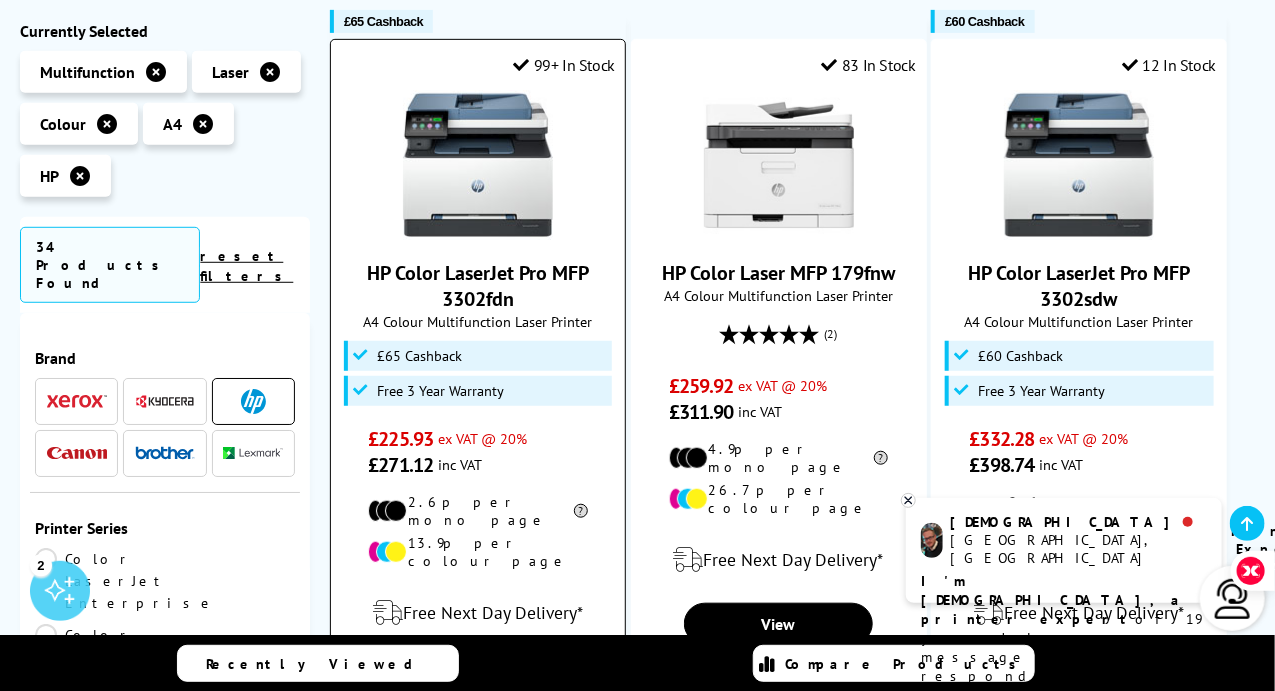 scroll, scrollTop: 385, scrollLeft: 0, axis: vertical 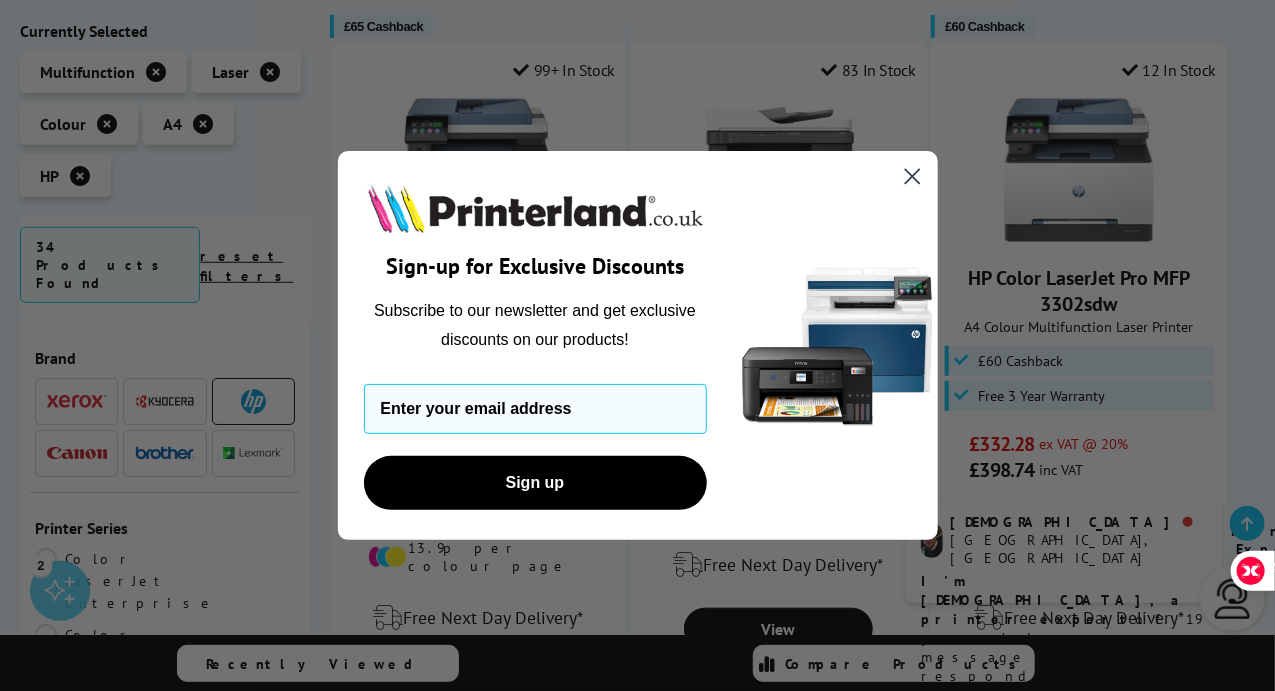 click 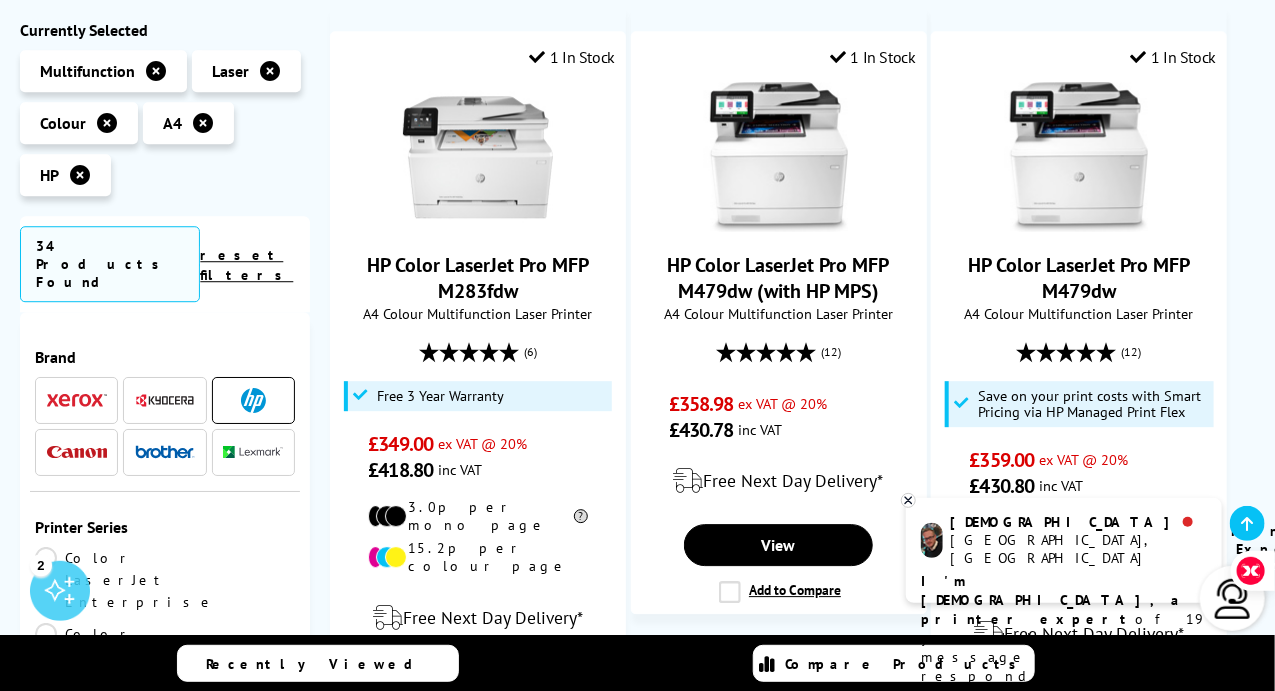 scroll, scrollTop: 2078, scrollLeft: 0, axis: vertical 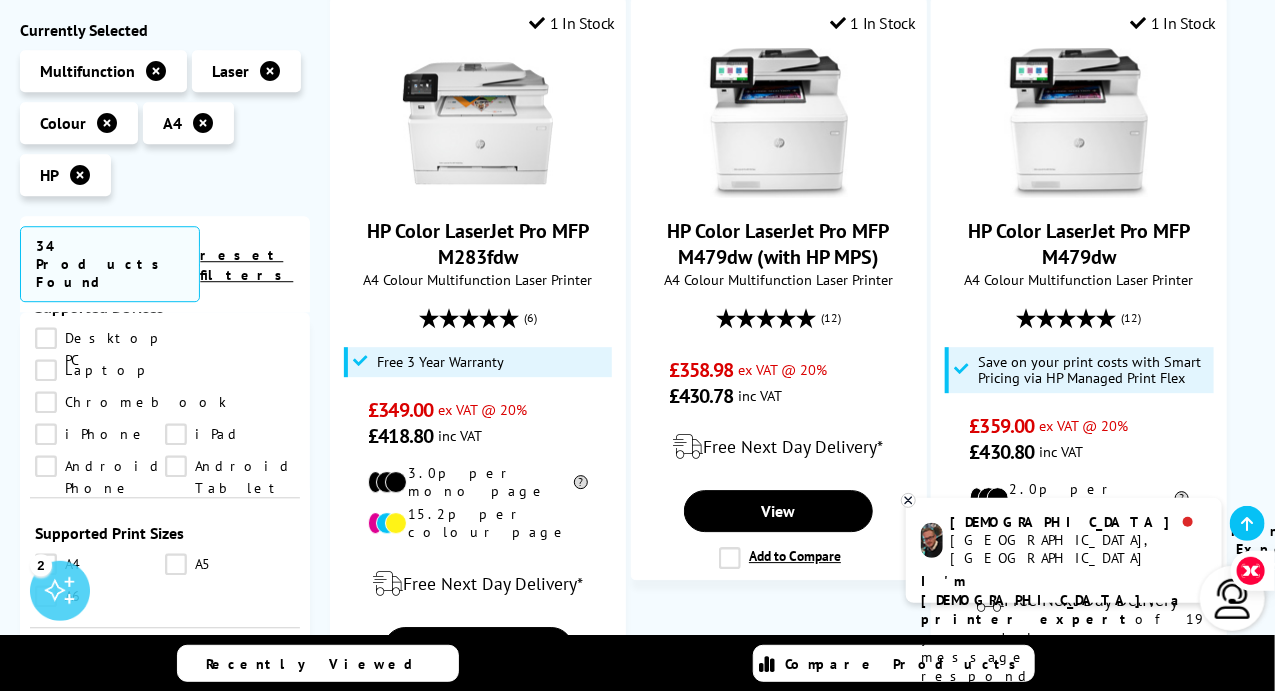 click on "A4" at bounding box center (100, 694) 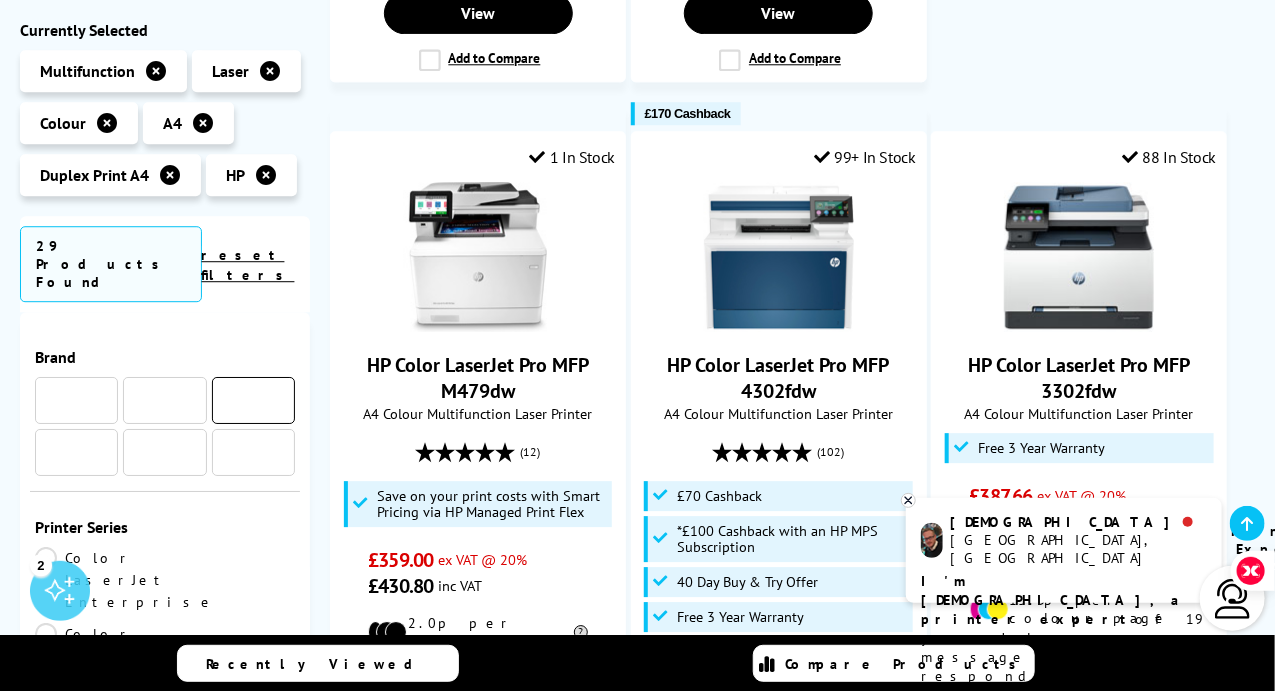 scroll, scrollTop: 1858, scrollLeft: 0, axis: vertical 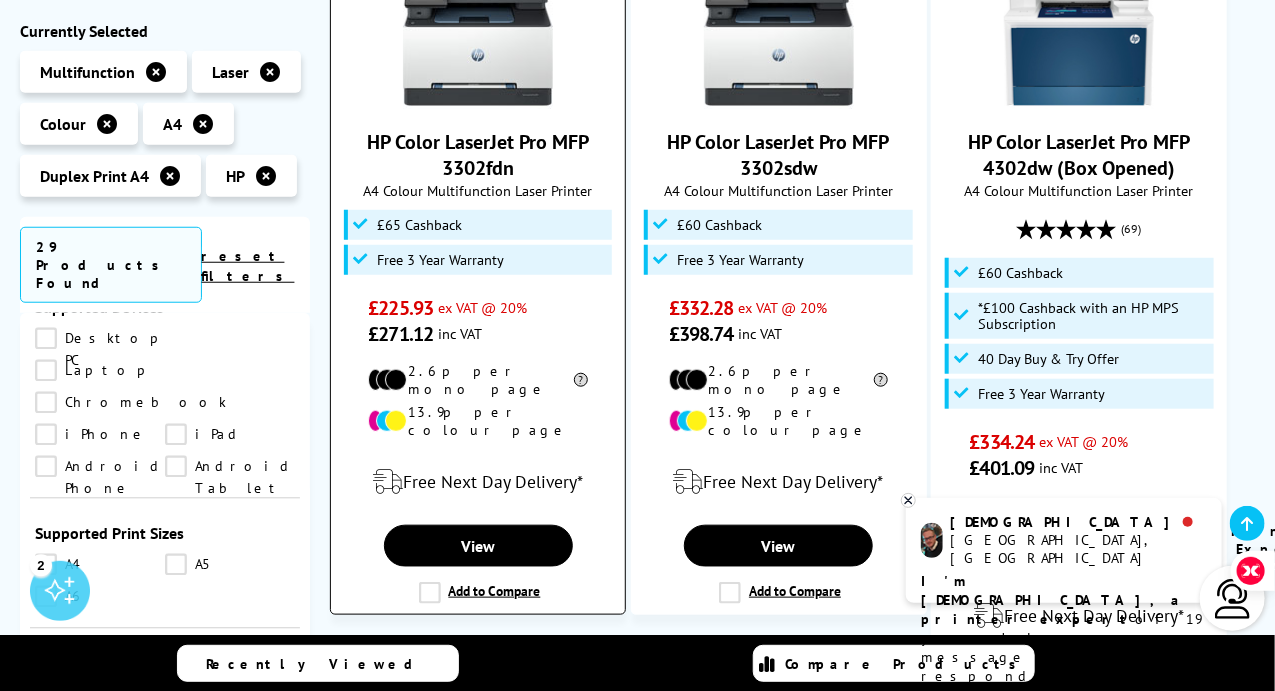 click on "Add to Compare" at bounding box center (480, 593) 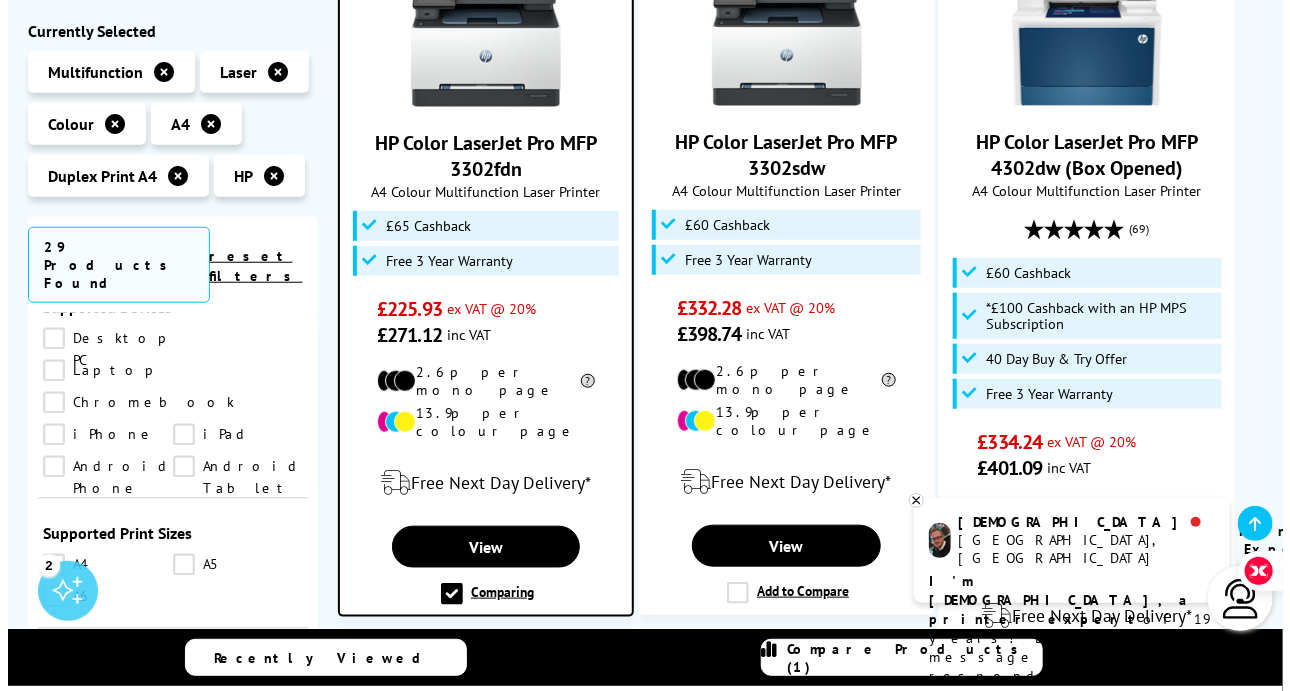 scroll, scrollTop: 522, scrollLeft: 0, axis: vertical 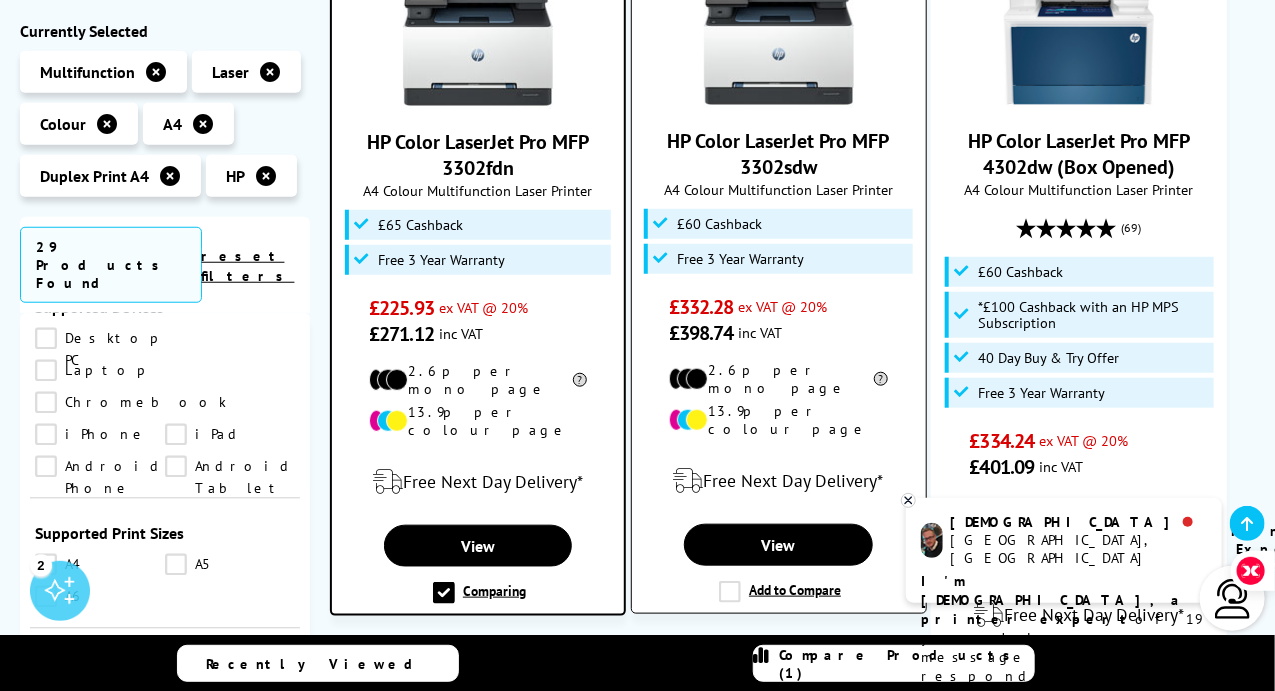 click on "Add to Compare" at bounding box center [780, 592] 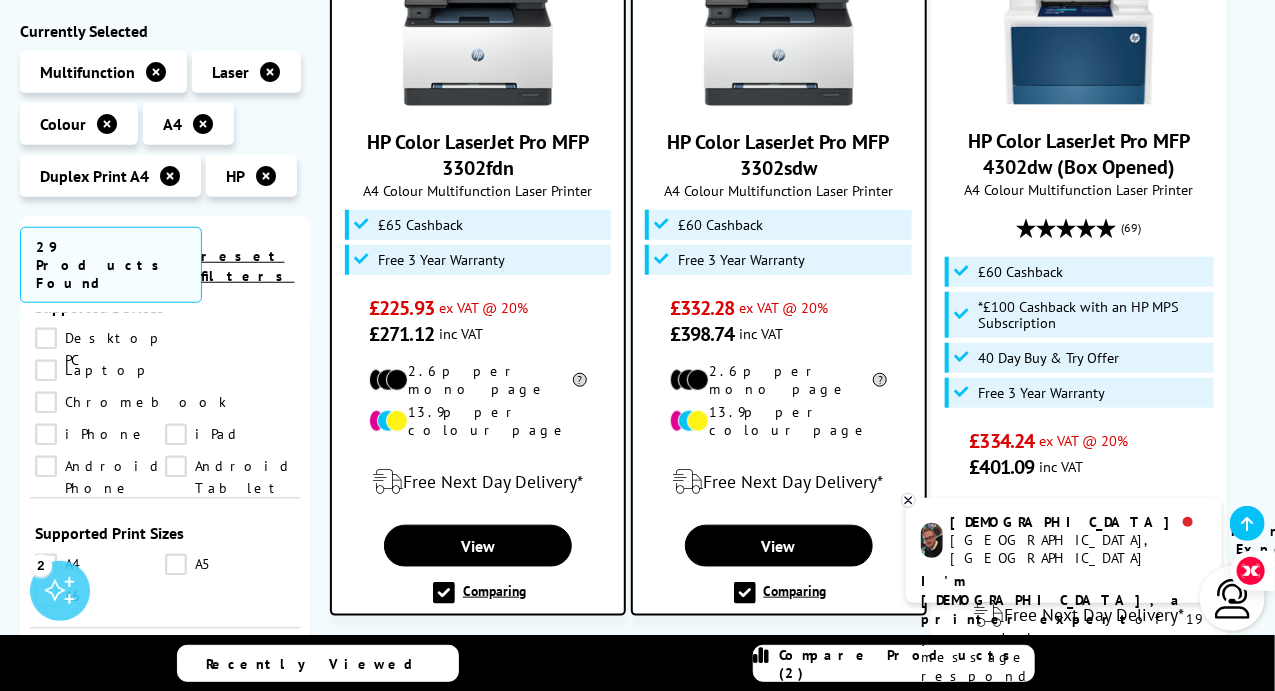 click on "Compare Products (2)" at bounding box center (907, 664) 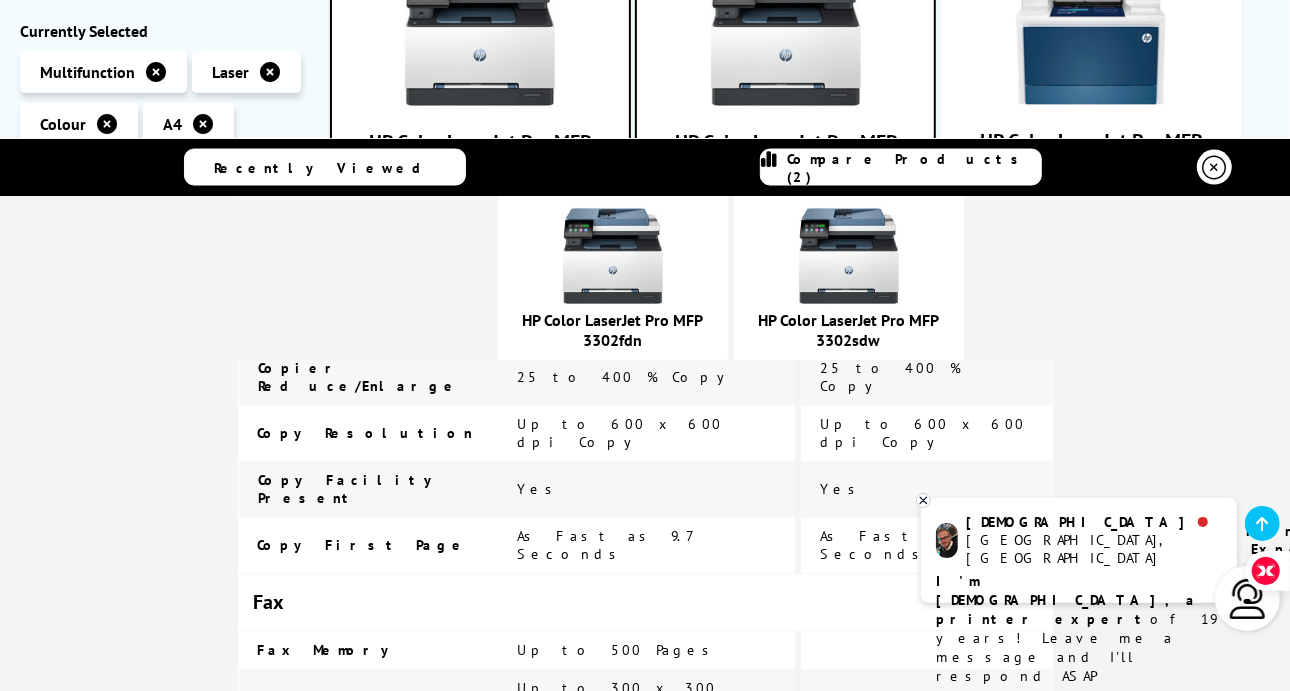 scroll, scrollTop: 2110, scrollLeft: 0, axis: vertical 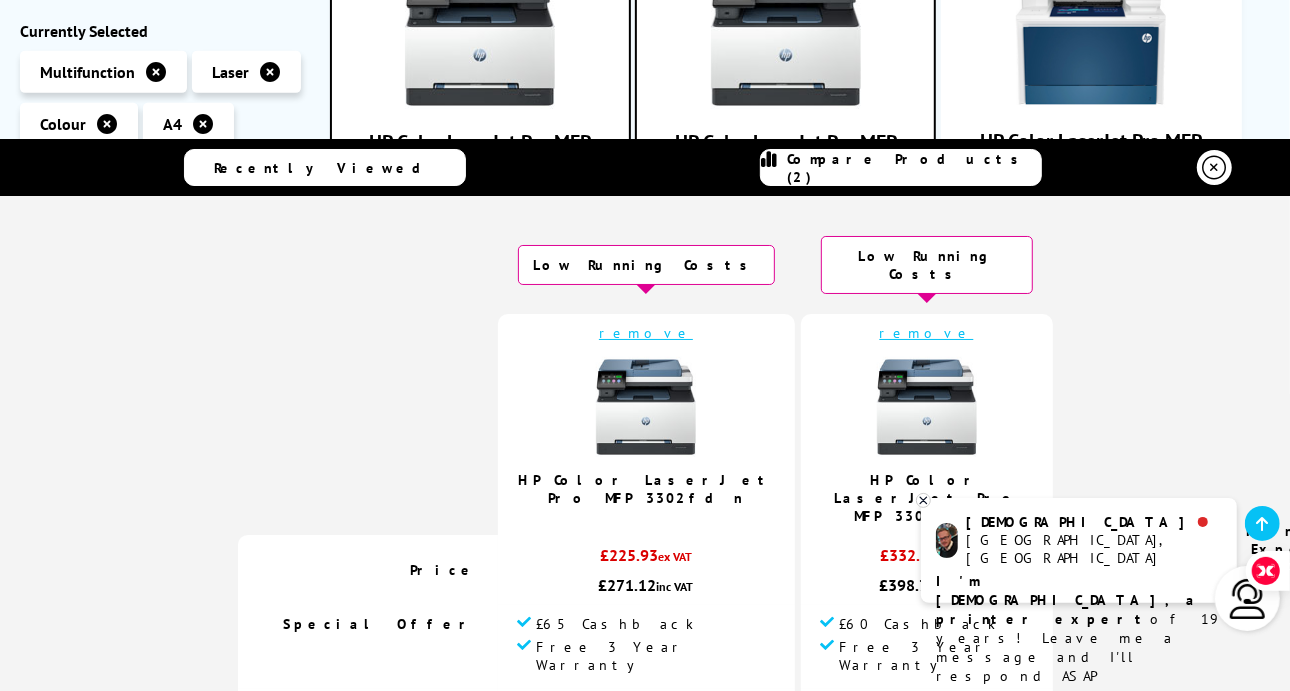 click at bounding box center (1215, 168) 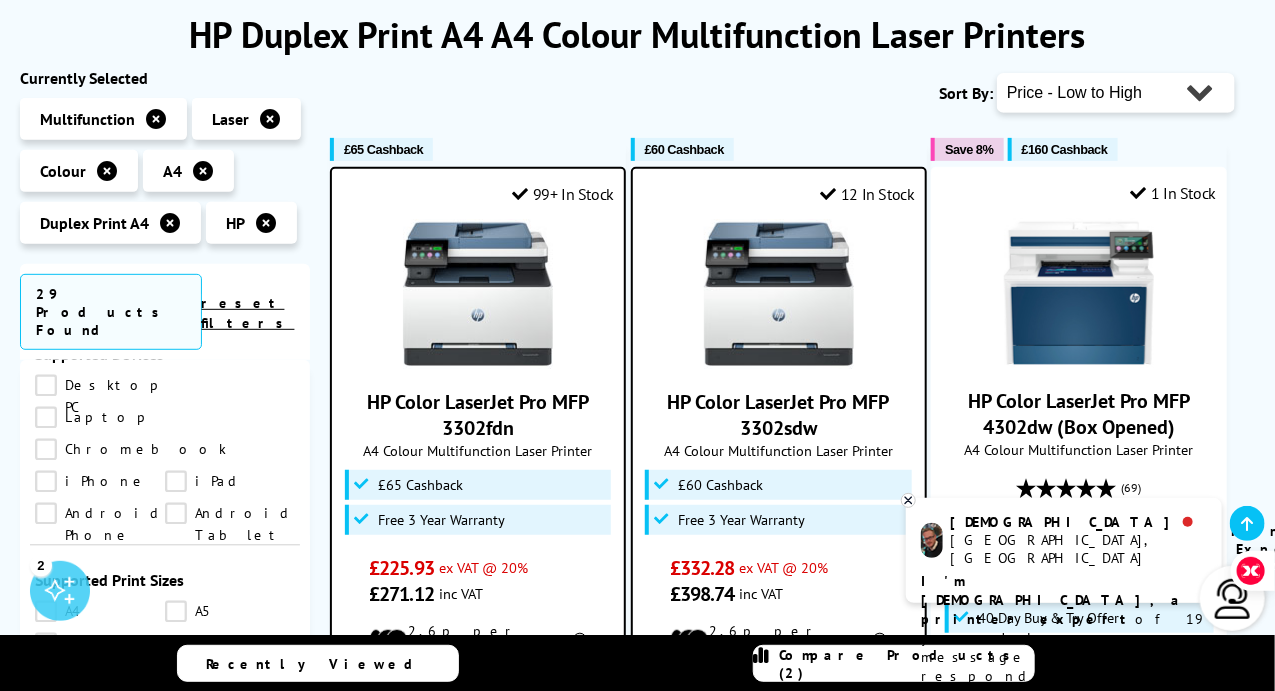 scroll, scrollTop: 263, scrollLeft: 0, axis: vertical 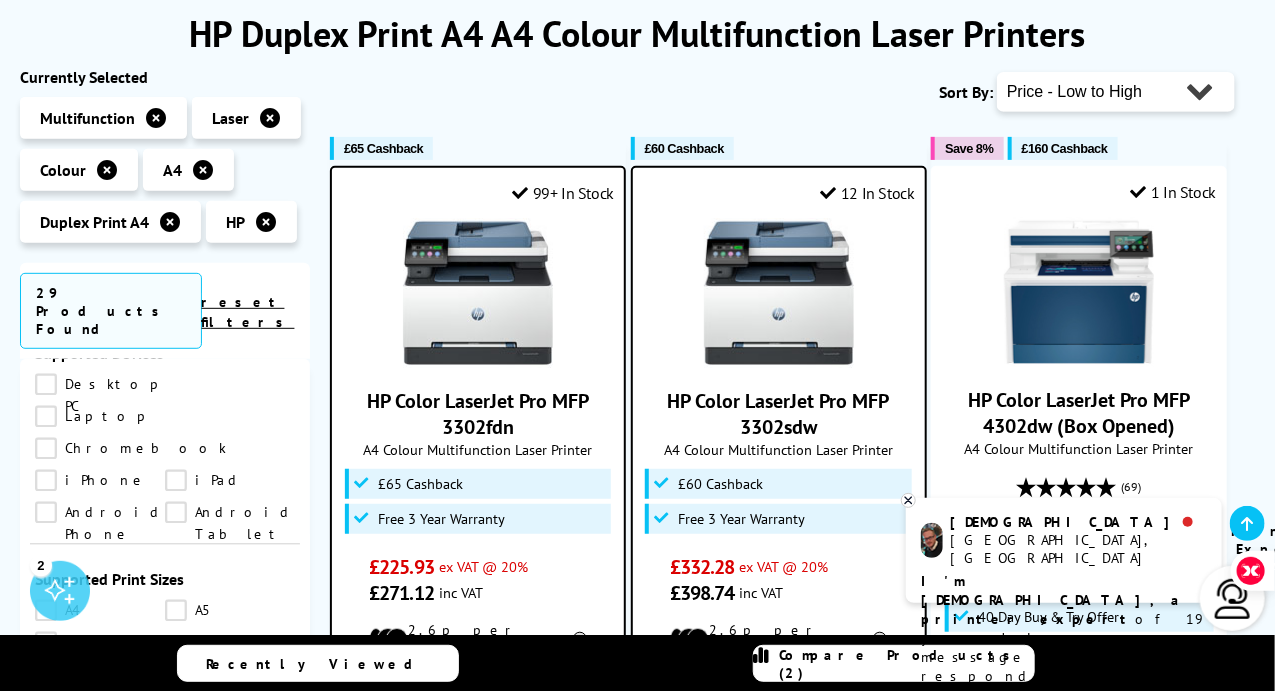 click at bounding box center (478, 293) 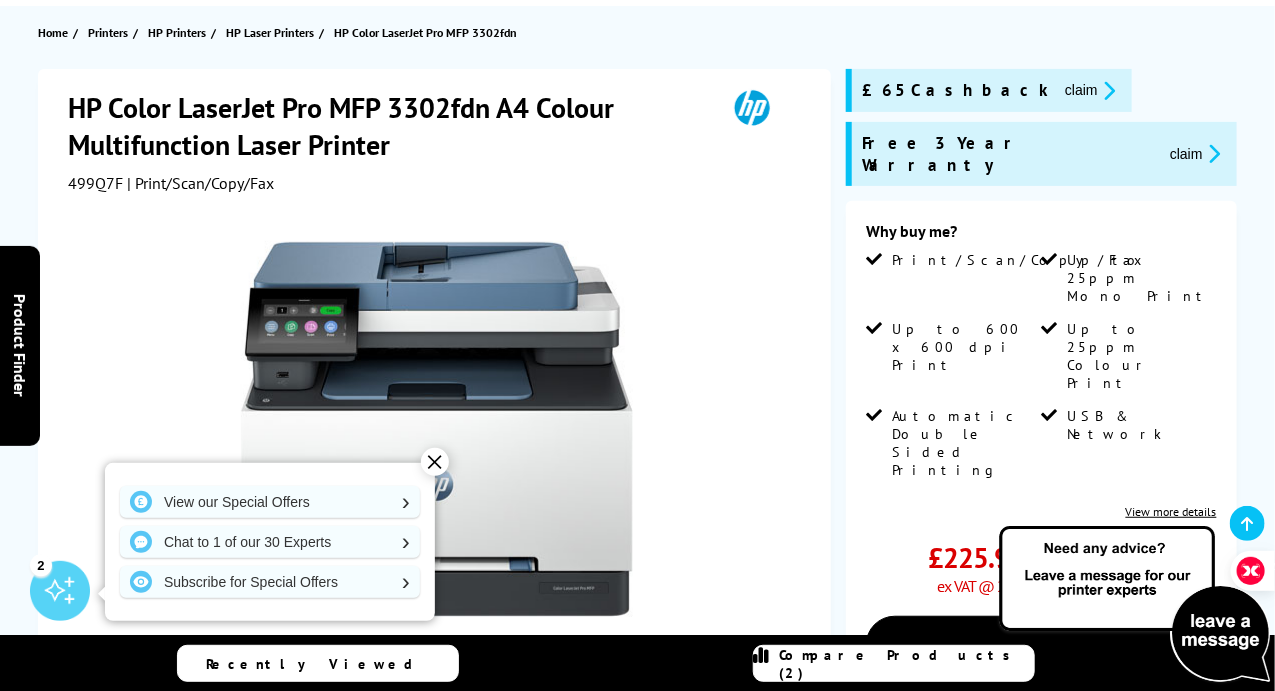 scroll, scrollTop: 214, scrollLeft: 0, axis: vertical 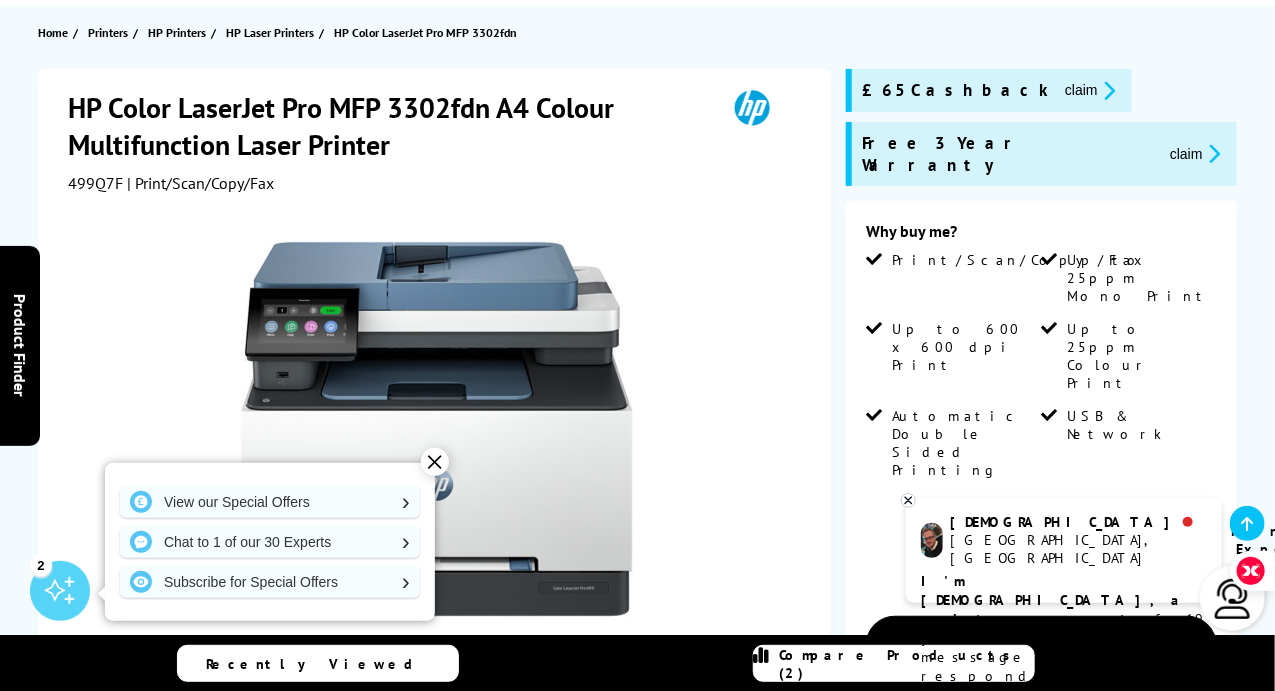 click on "✕" at bounding box center [435, 462] 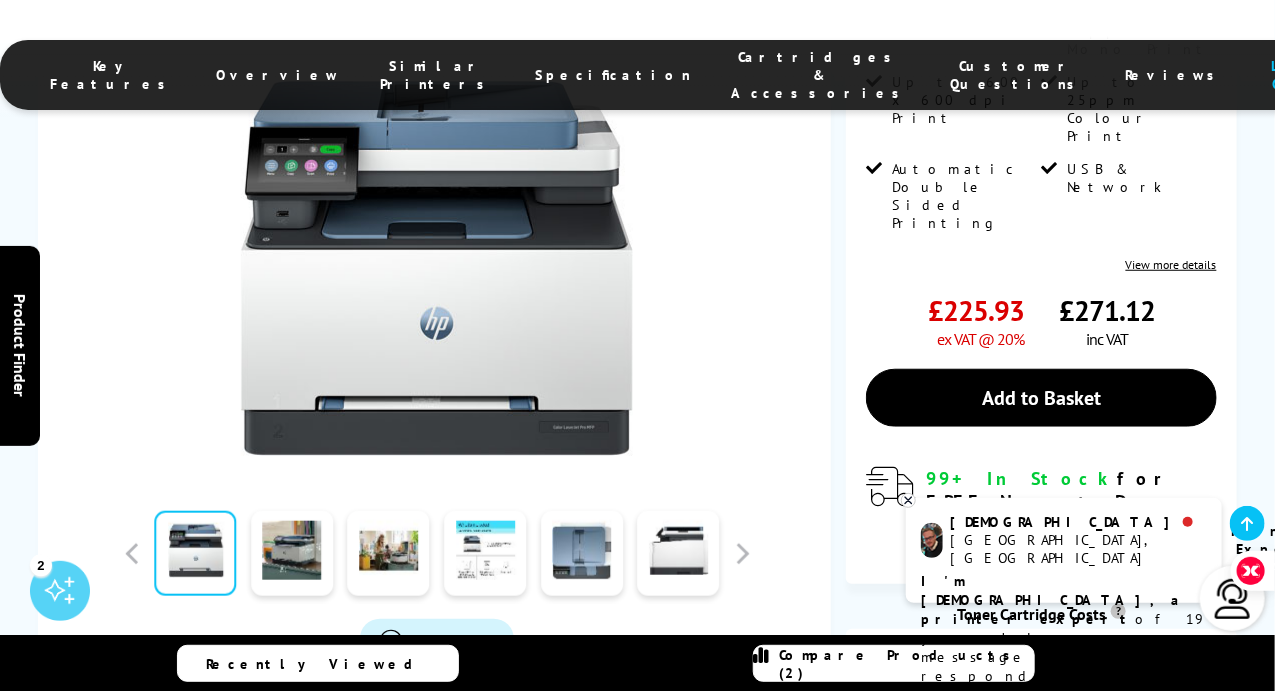 scroll, scrollTop: 462, scrollLeft: 0, axis: vertical 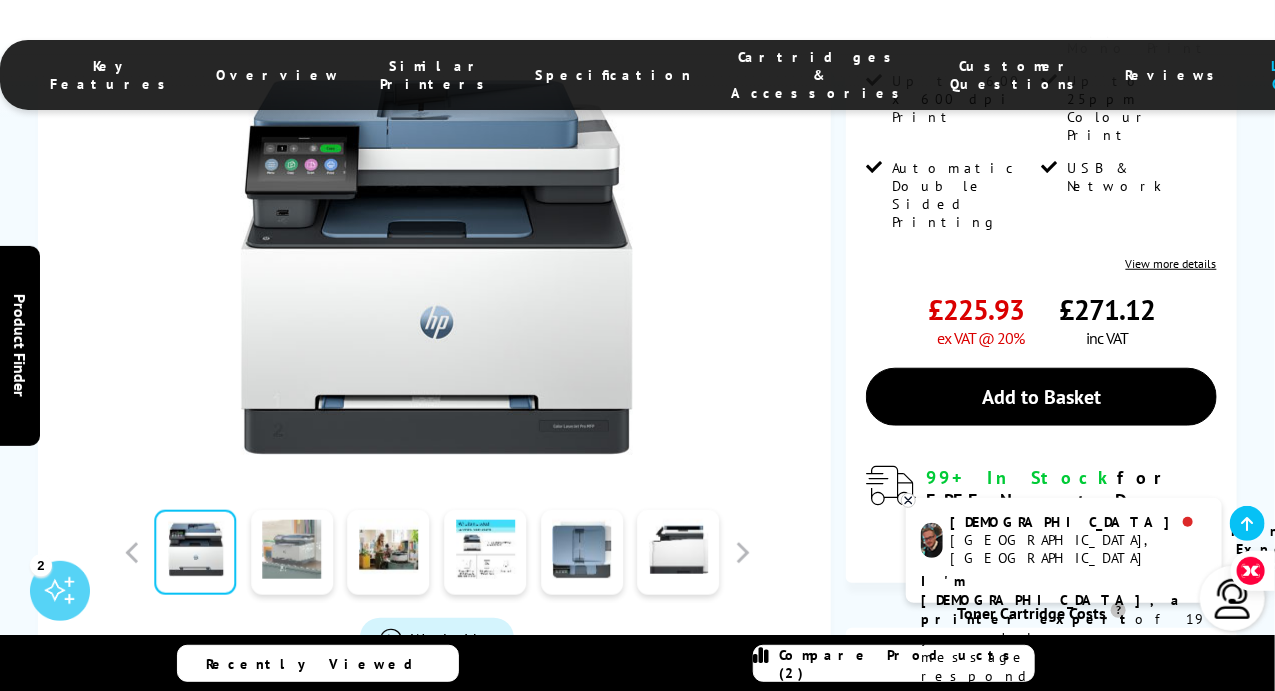click at bounding box center [292, 552] 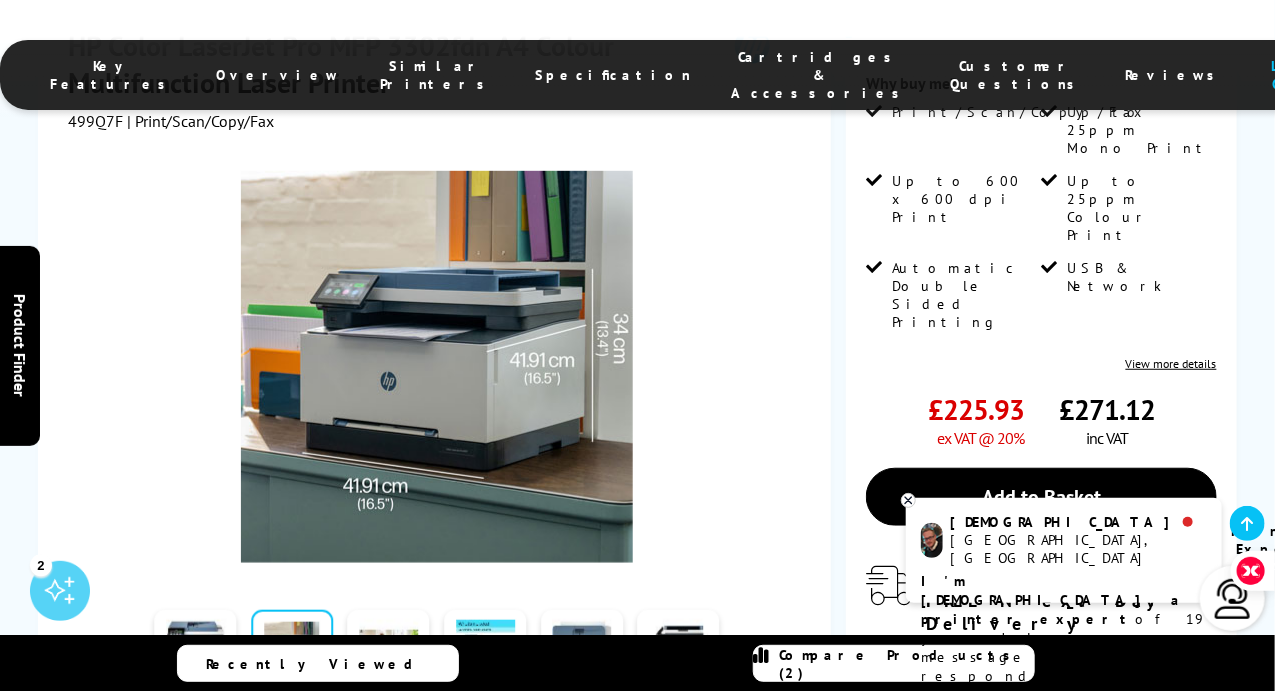 scroll, scrollTop: 334, scrollLeft: 0, axis: vertical 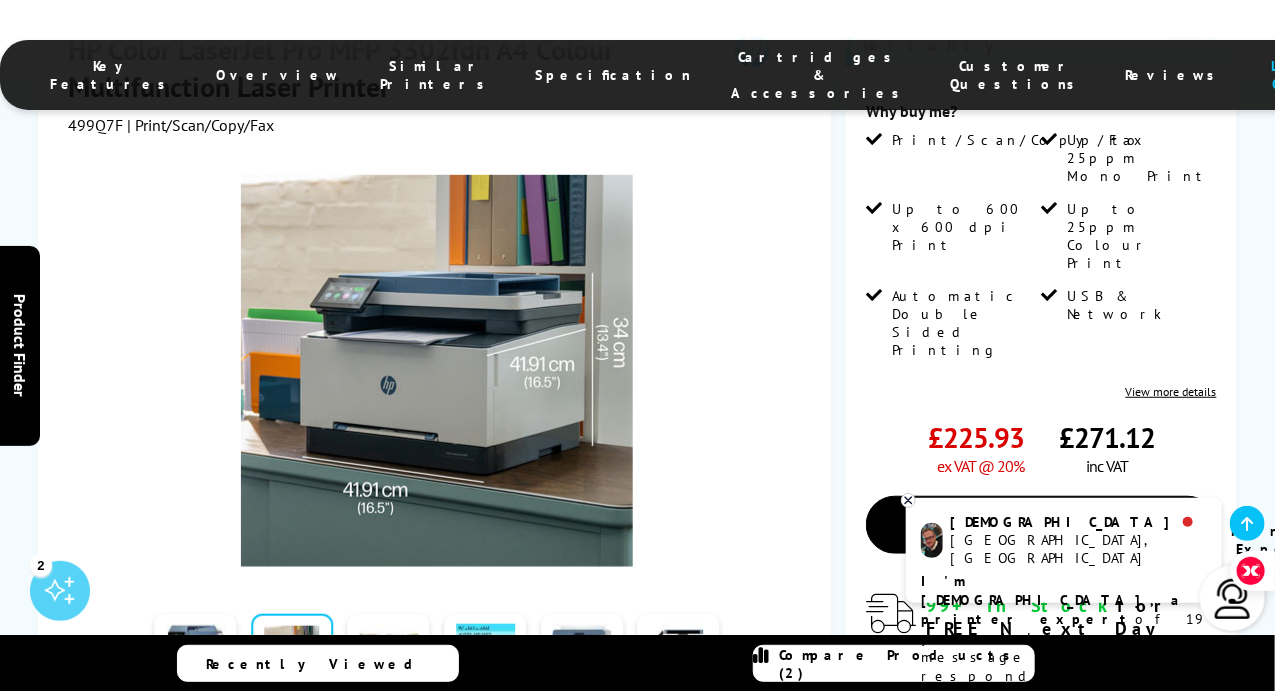 click at bounding box center [389, 656] 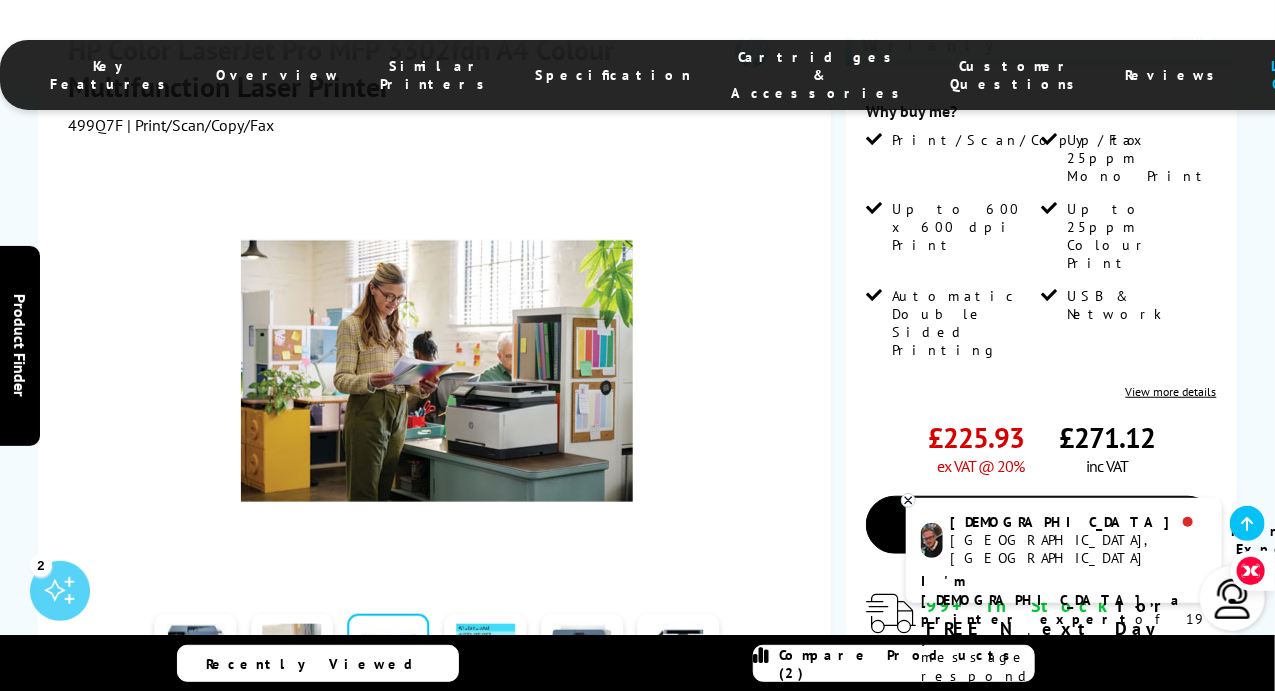 click at bounding box center [292, 656] 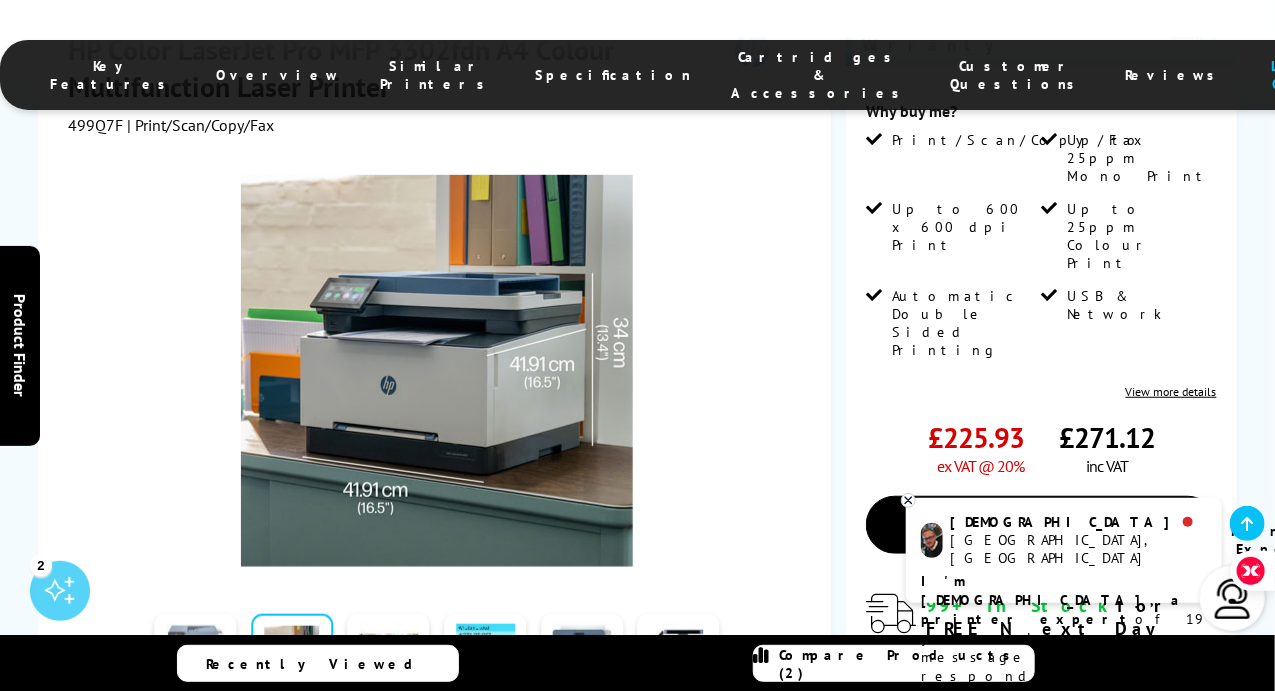 click at bounding box center [196, 656] 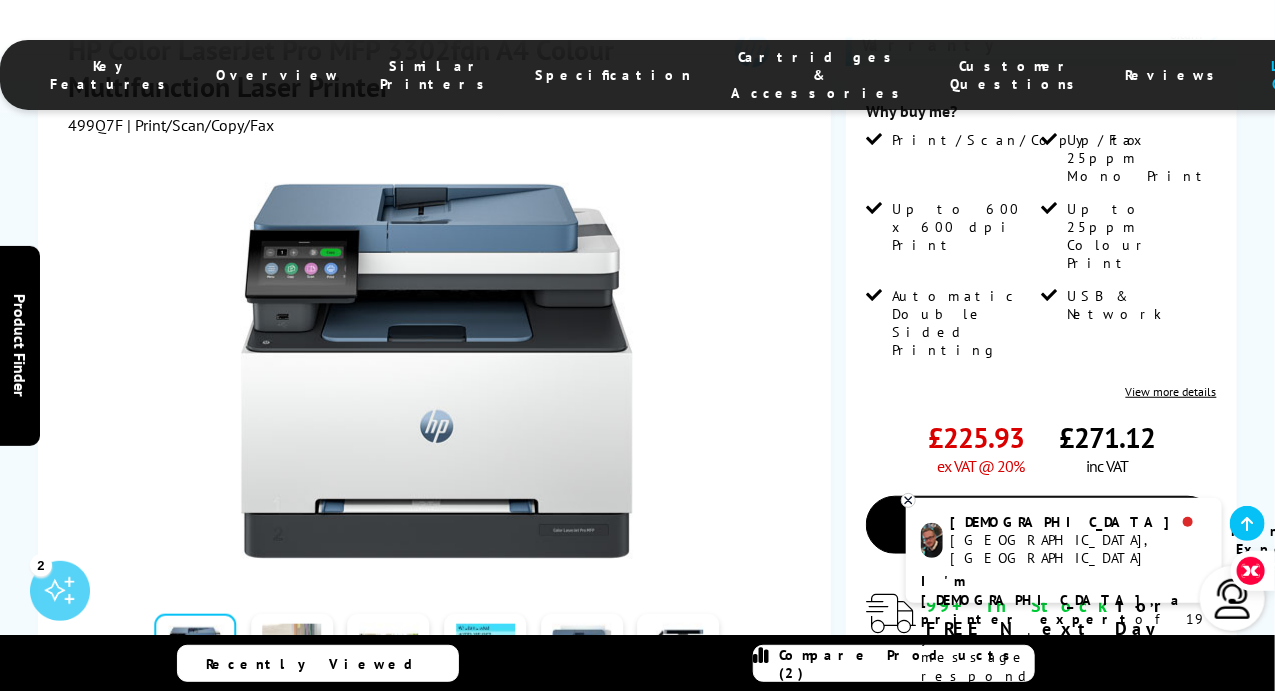 click at bounding box center [292, 656] 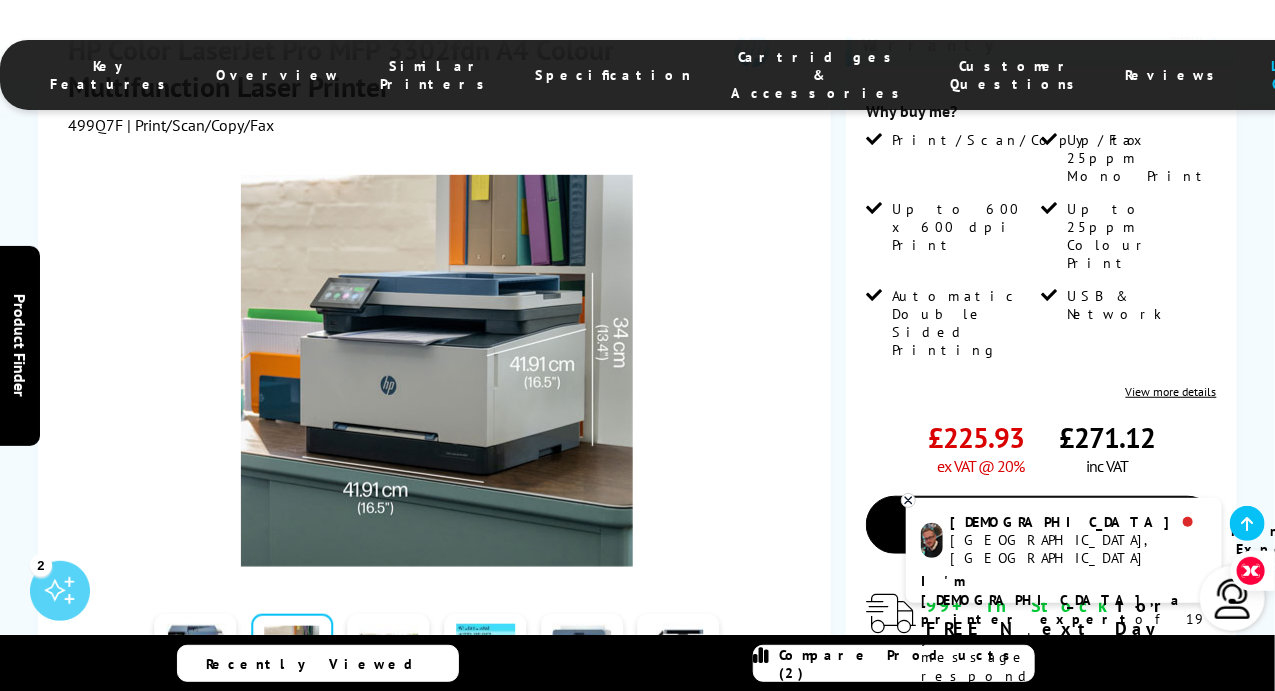 click at bounding box center [389, 656] 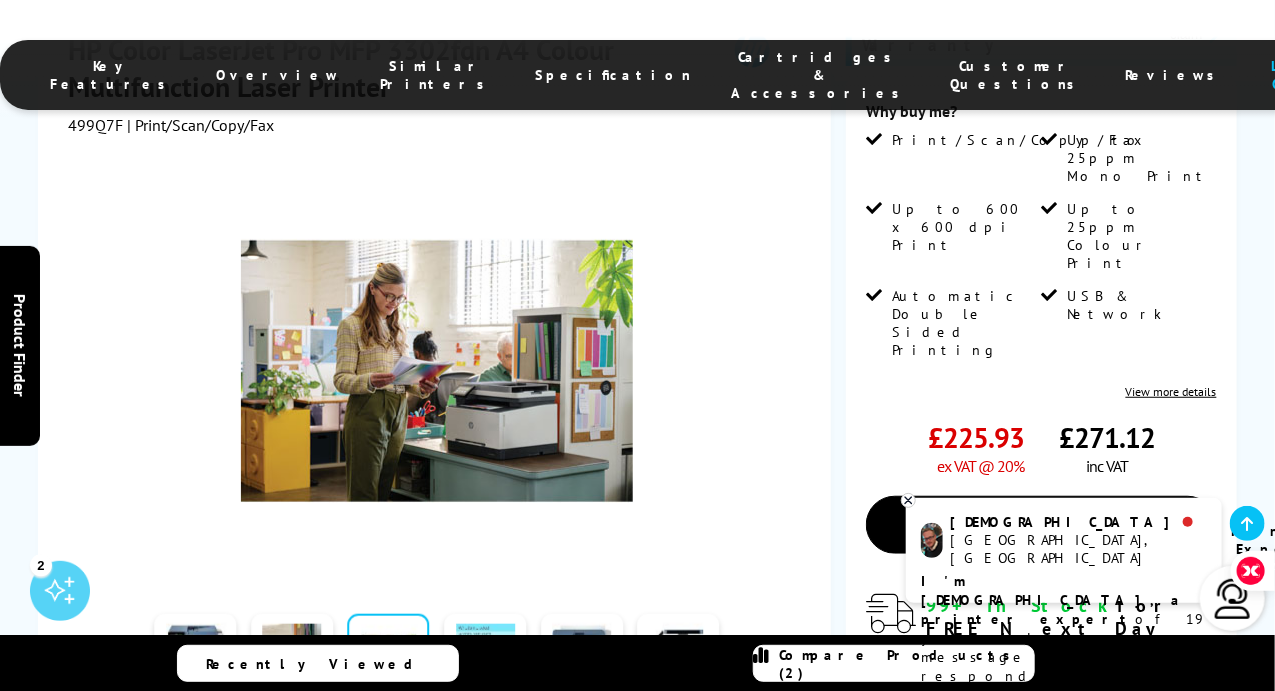click at bounding box center (485, 656) 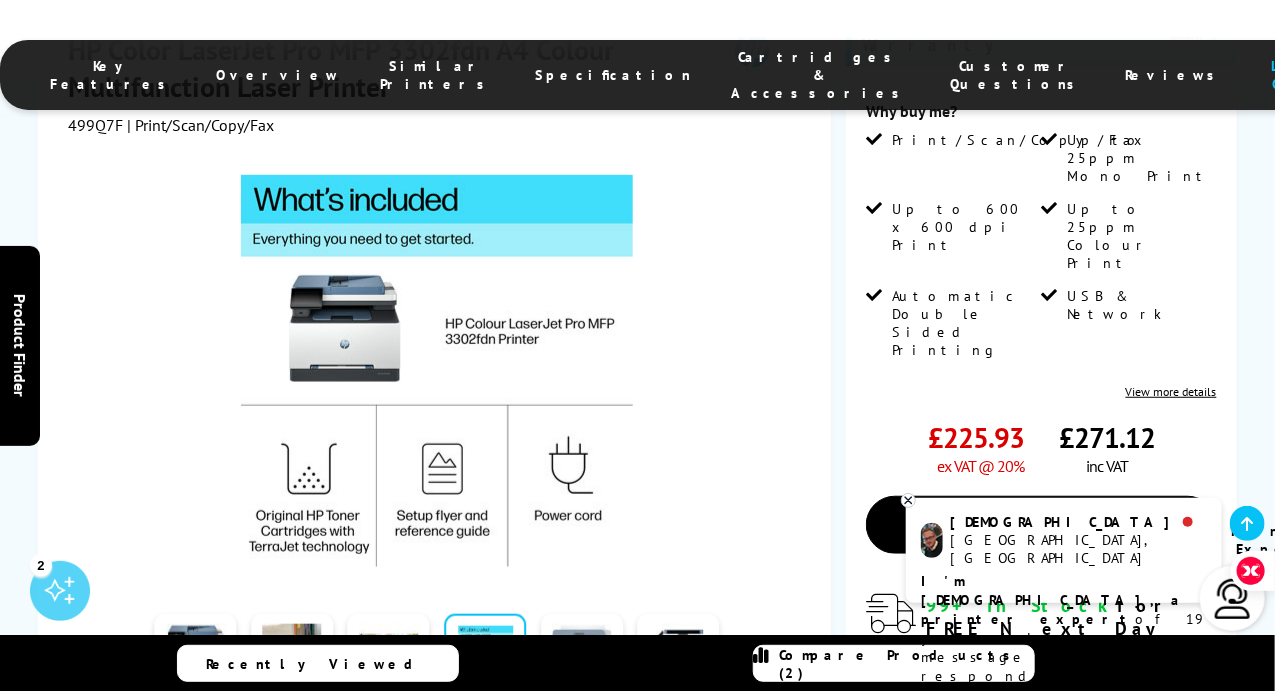 click at bounding box center [582, 656] 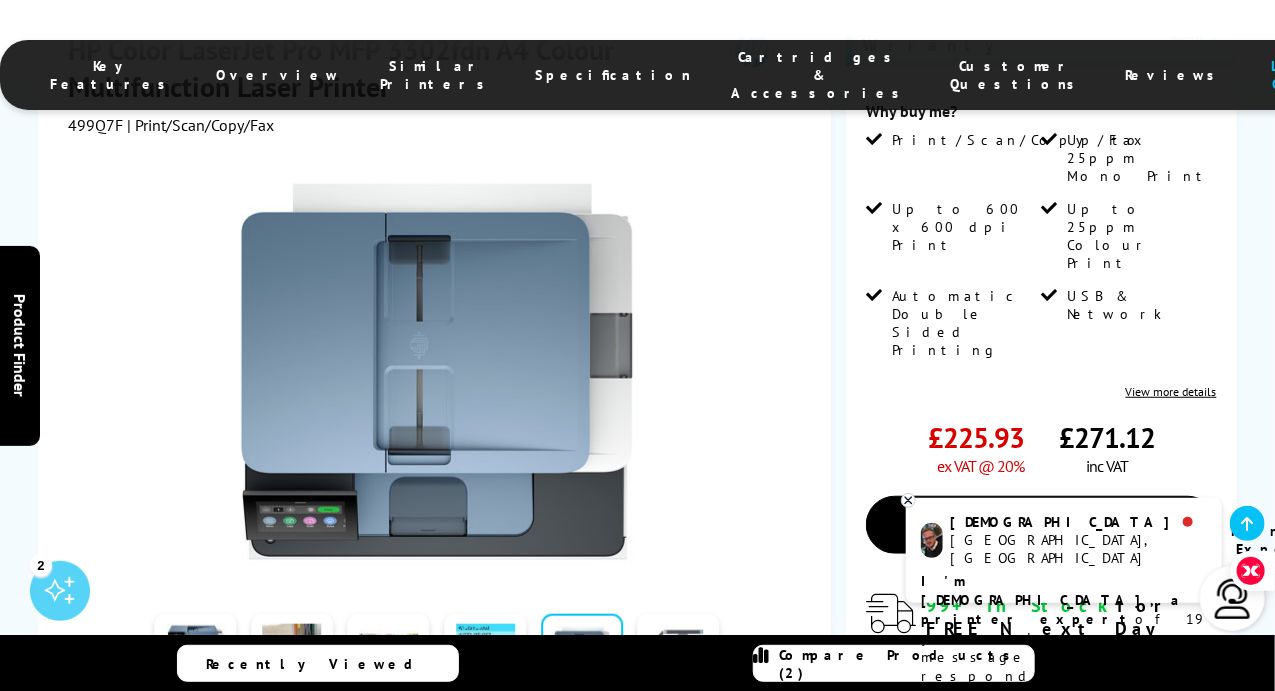 click at bounding box center [679, 656] 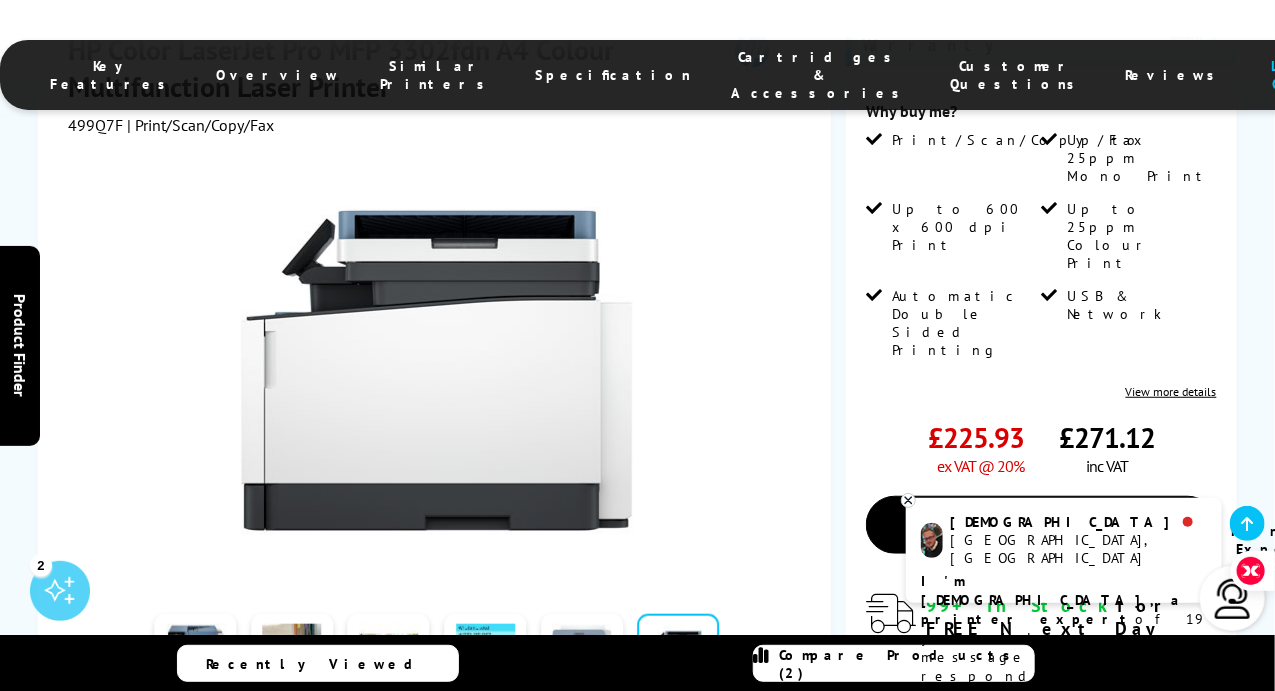 click at bounding box center (582, 656) 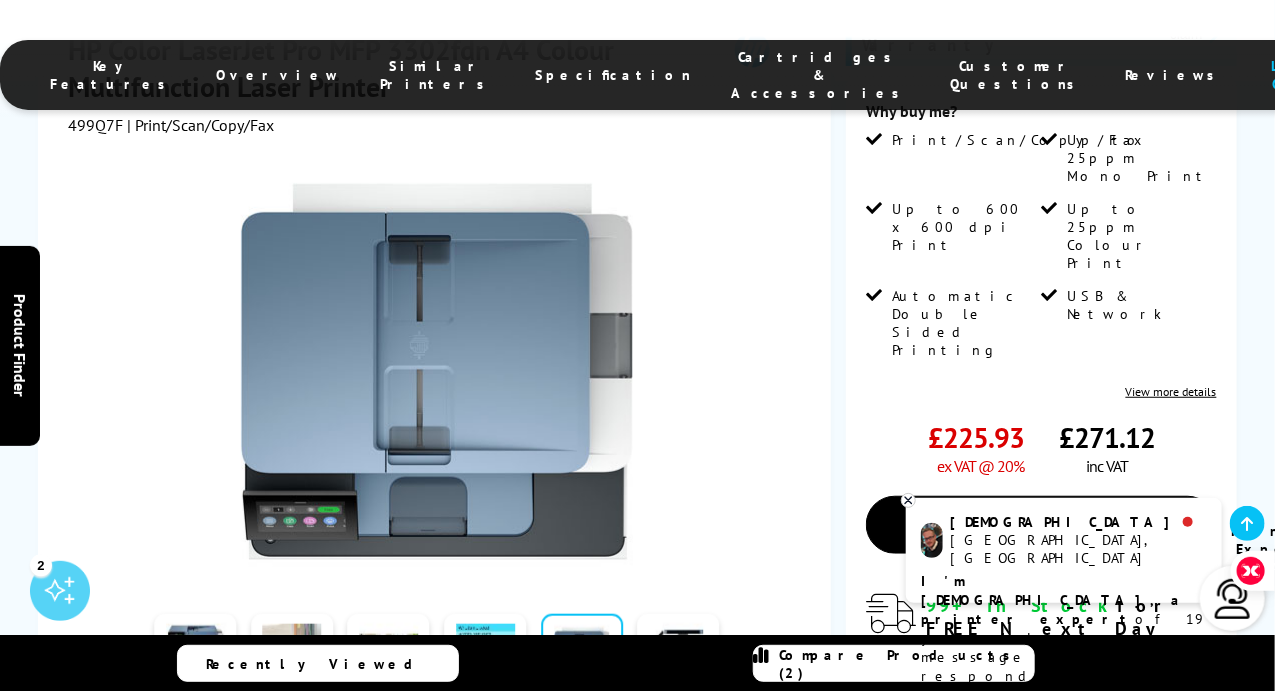 click at bounding box center [292, 656] 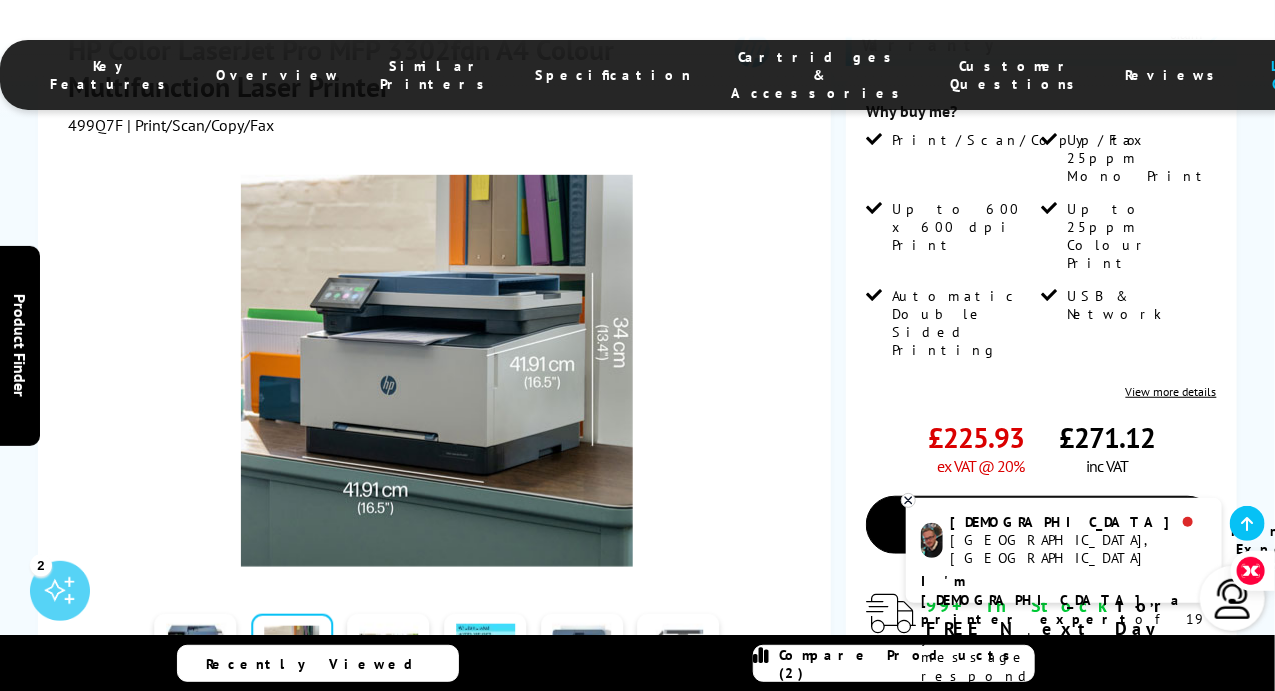 click at bounding box center (679, 656) 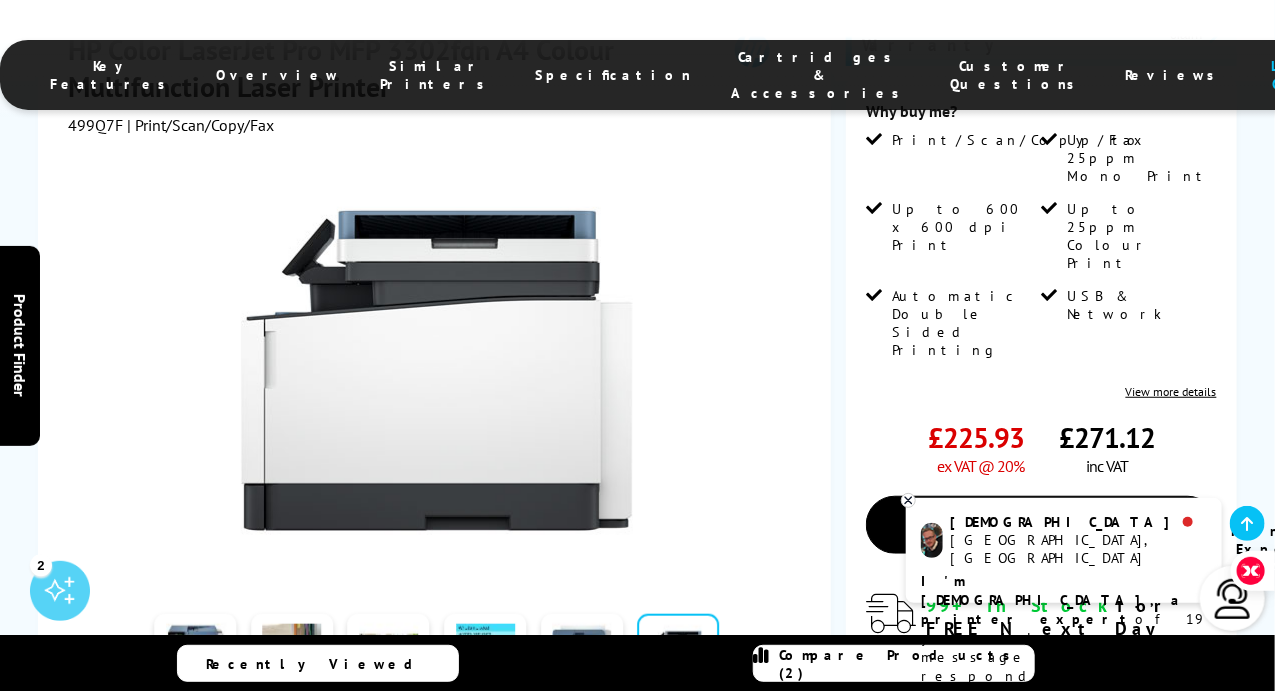 click at bounding box center (742, 656) 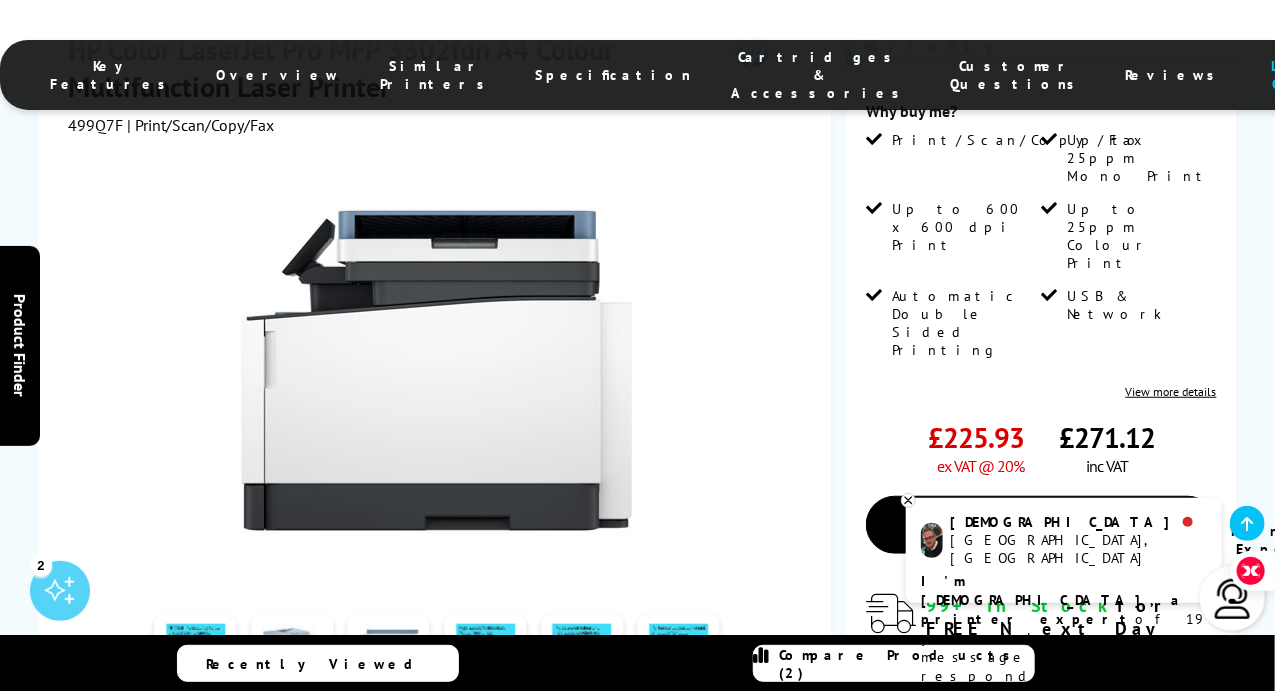 click at bounding box center [292, 656] 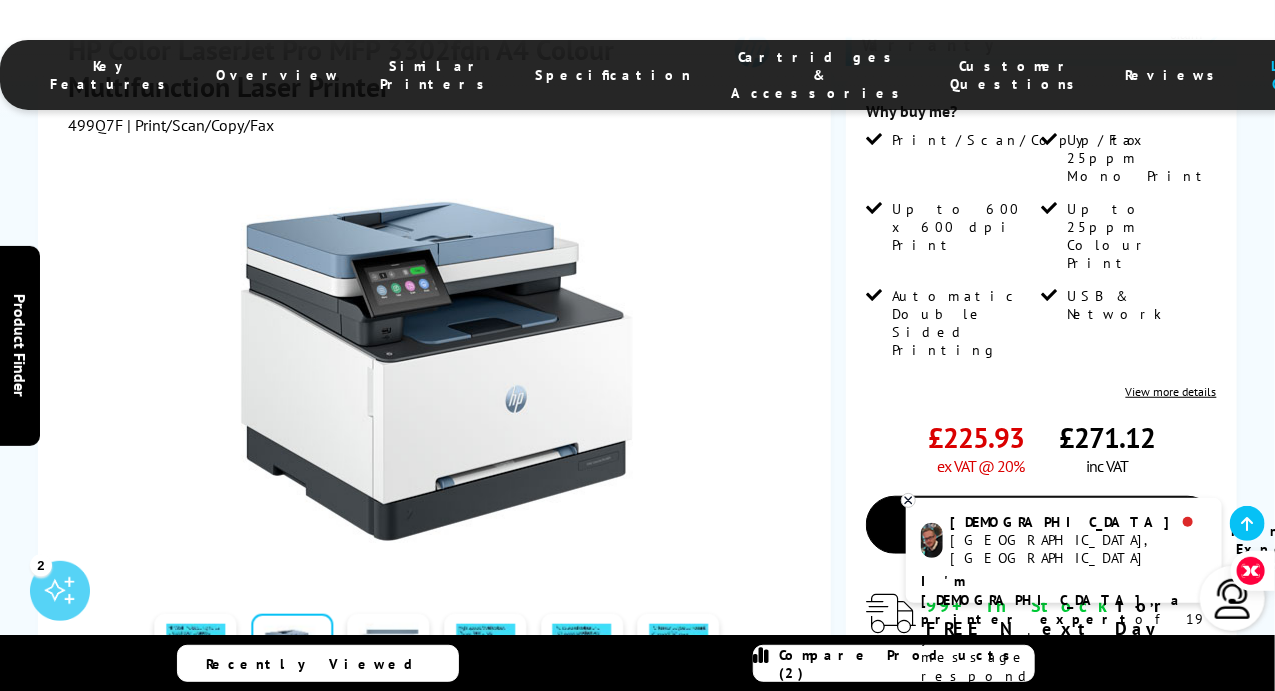 click at bounding box center (388, 656) 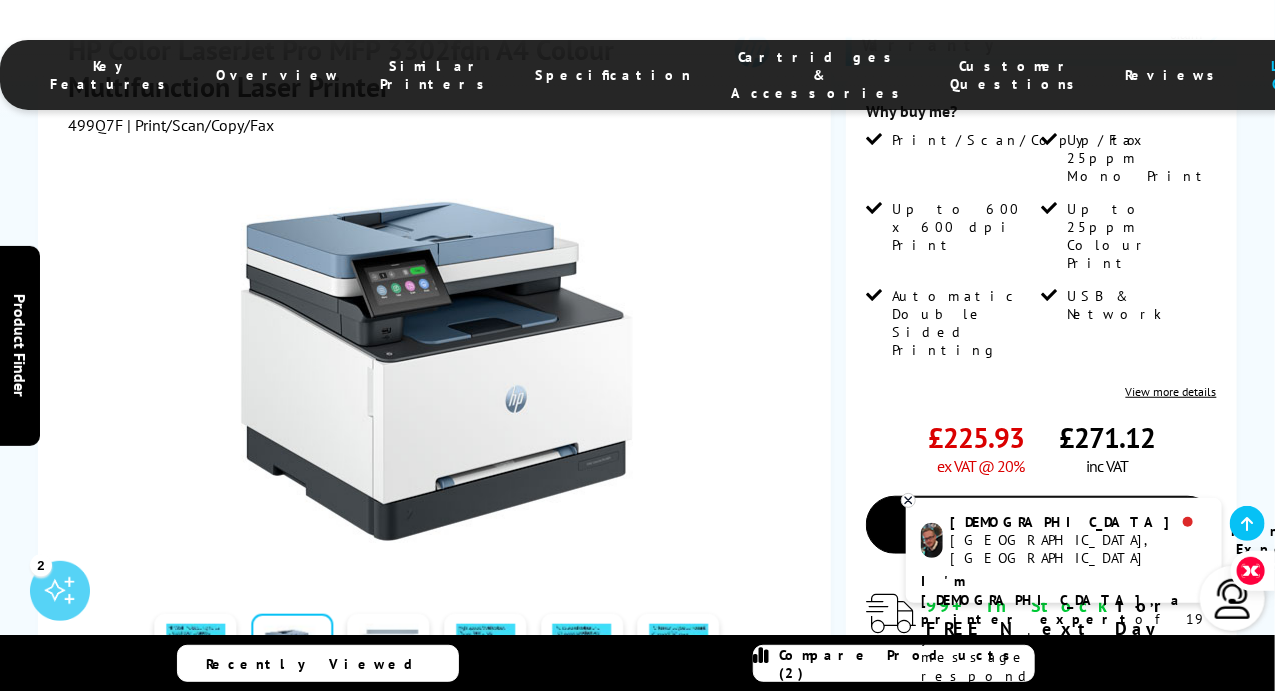 click at bounding box center [389, 656] 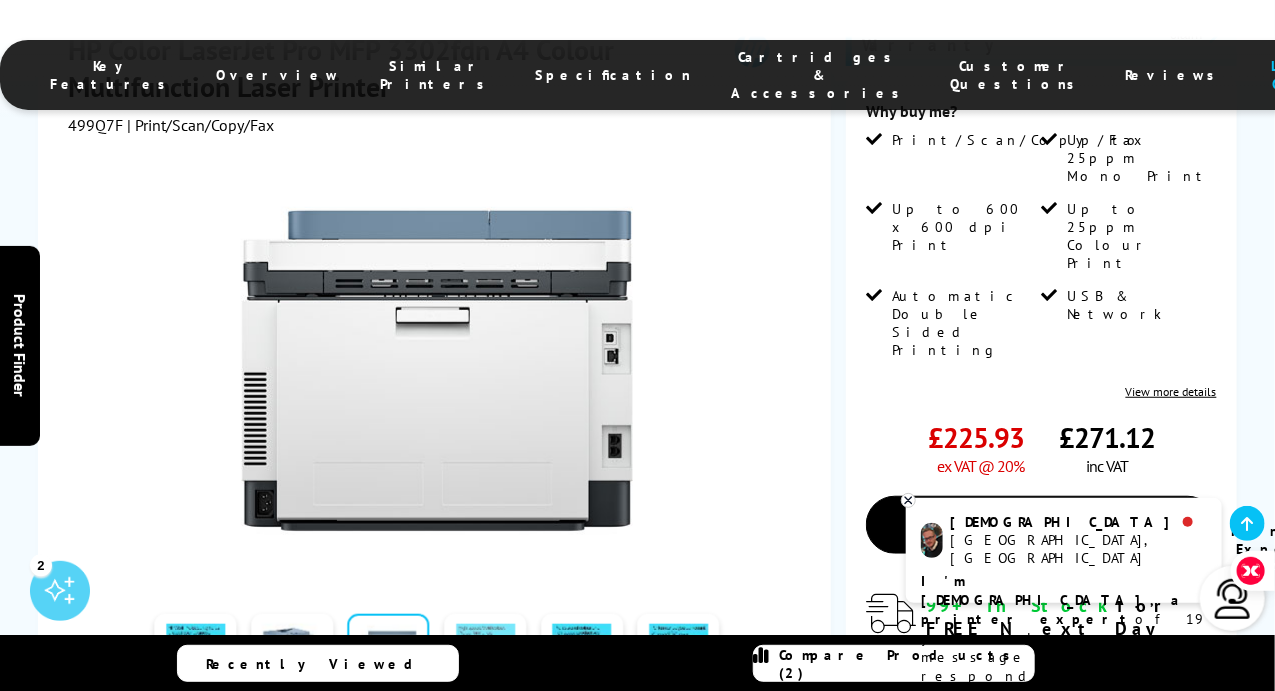 click at bounding box center [485, 656] 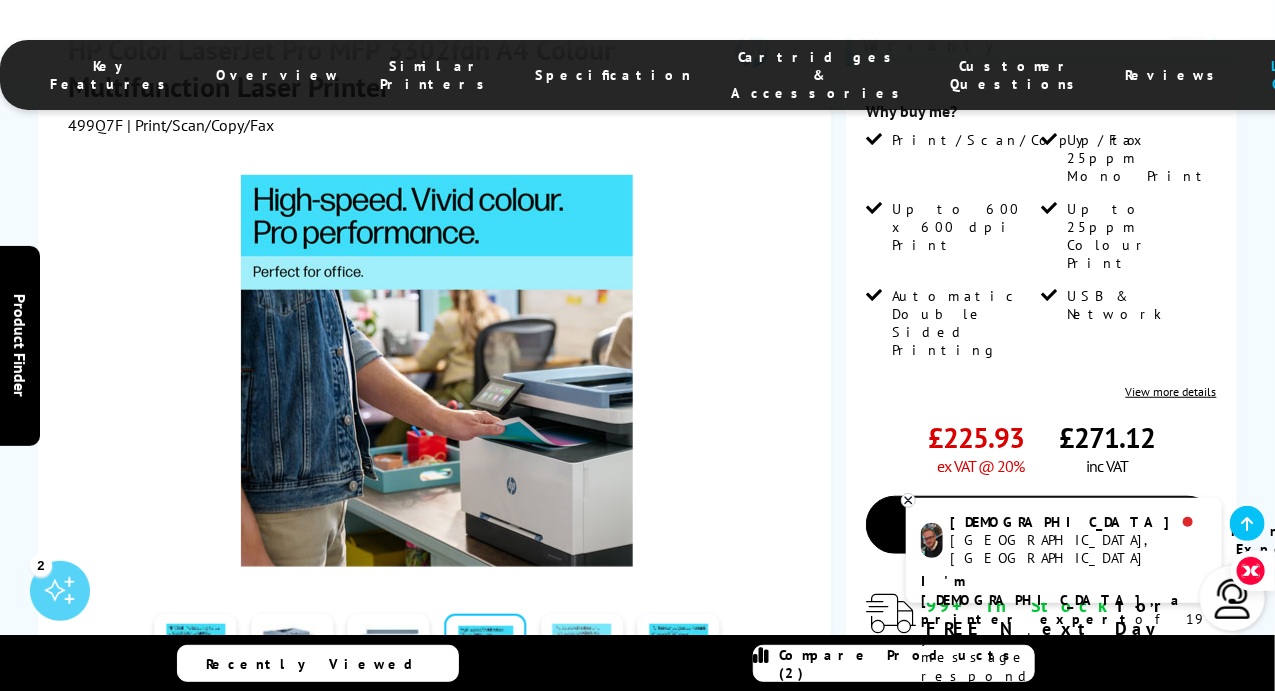 click at bounding box center (582, 656) 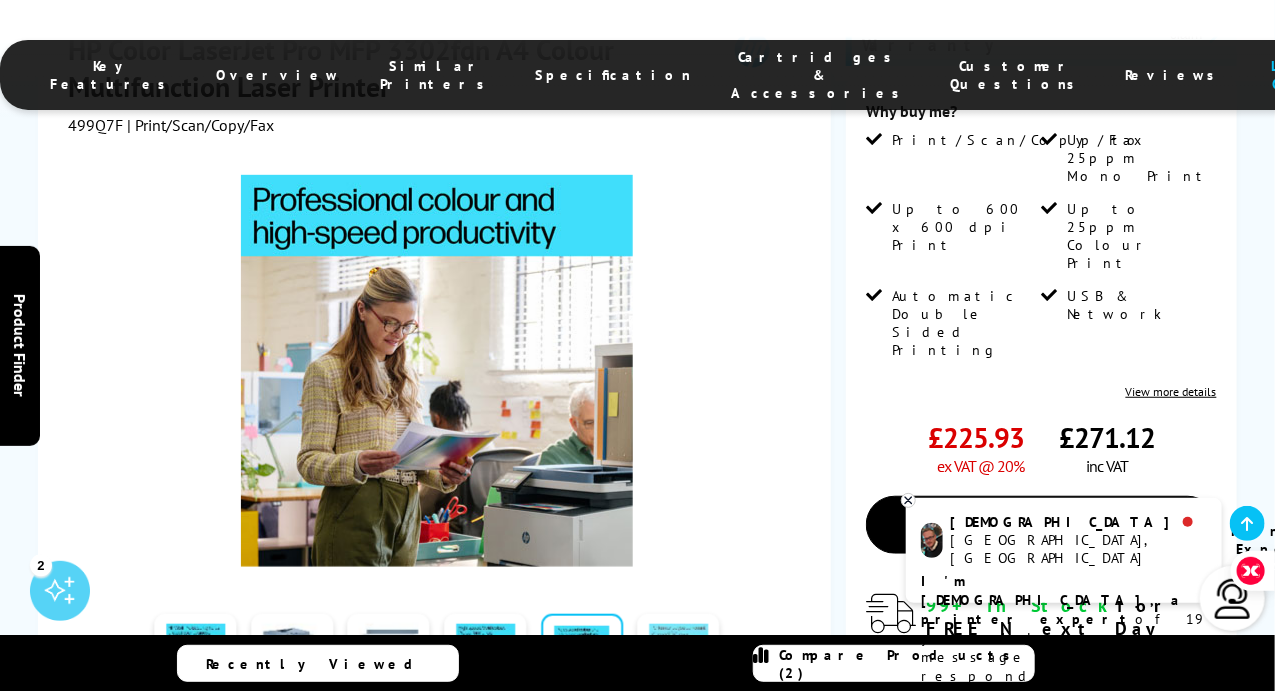 click at bounding box center [679, 656] 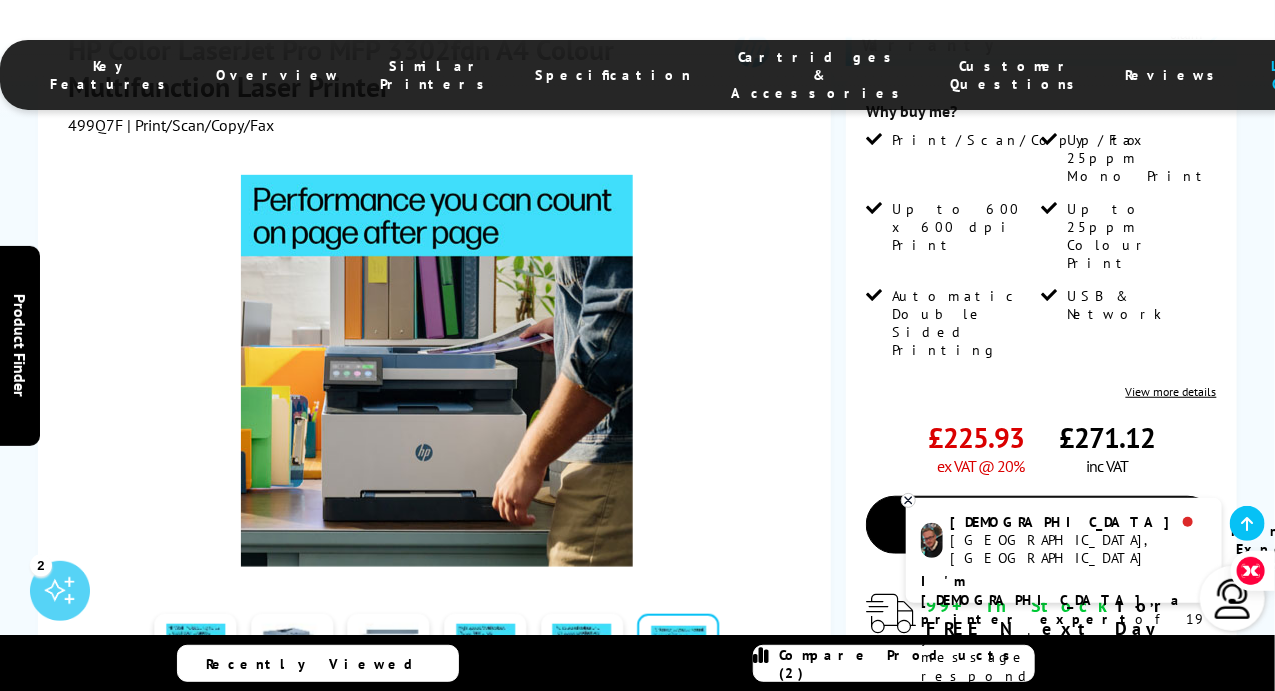 click at bounding box center (742, 656) 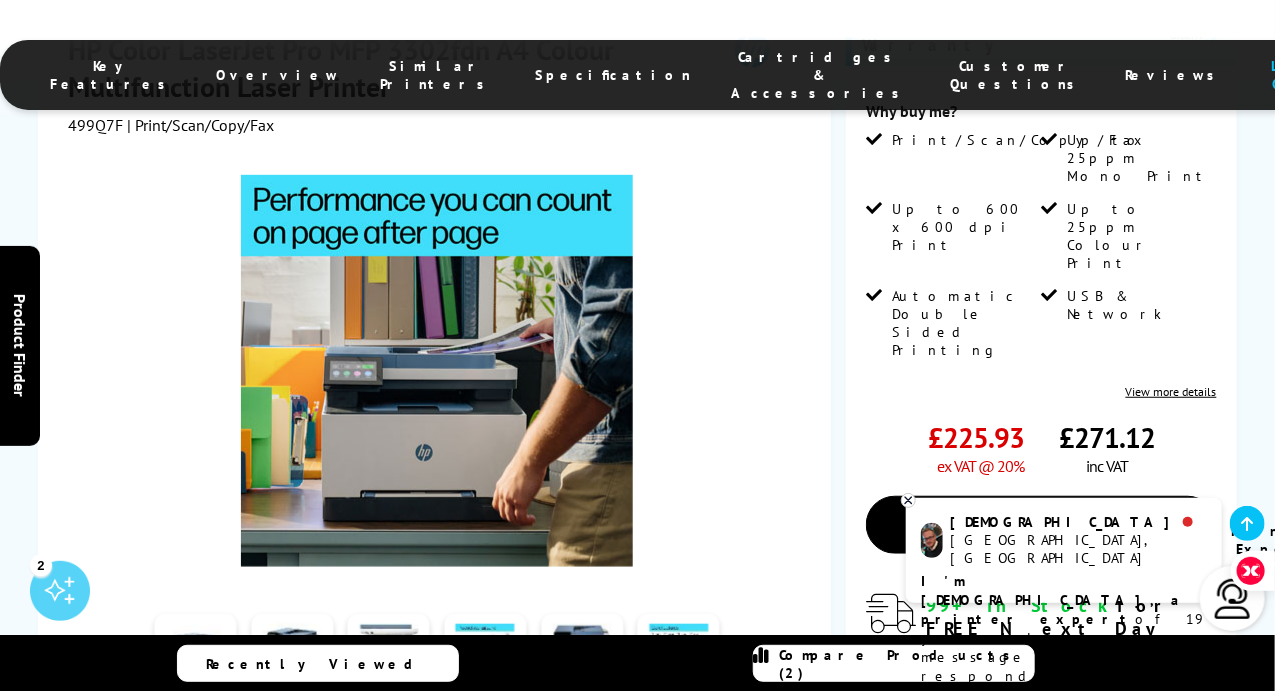 click at bounding box center [195, 656] 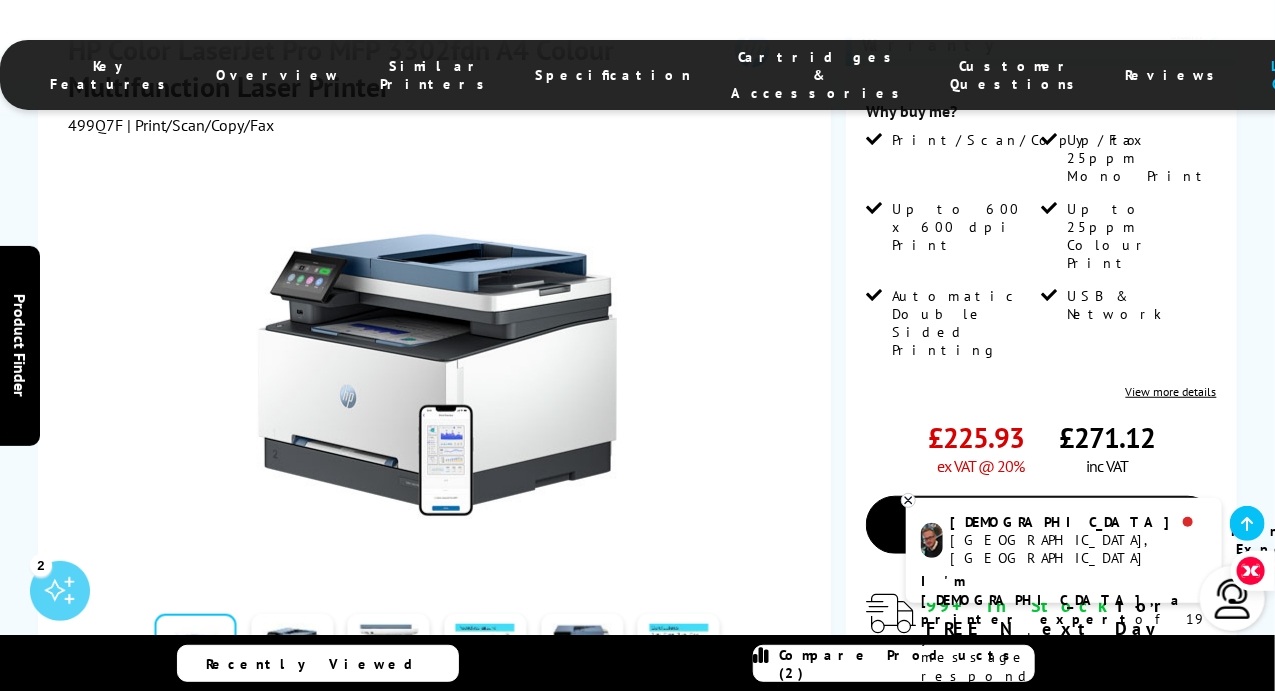 click at bounding box center (132, 656) 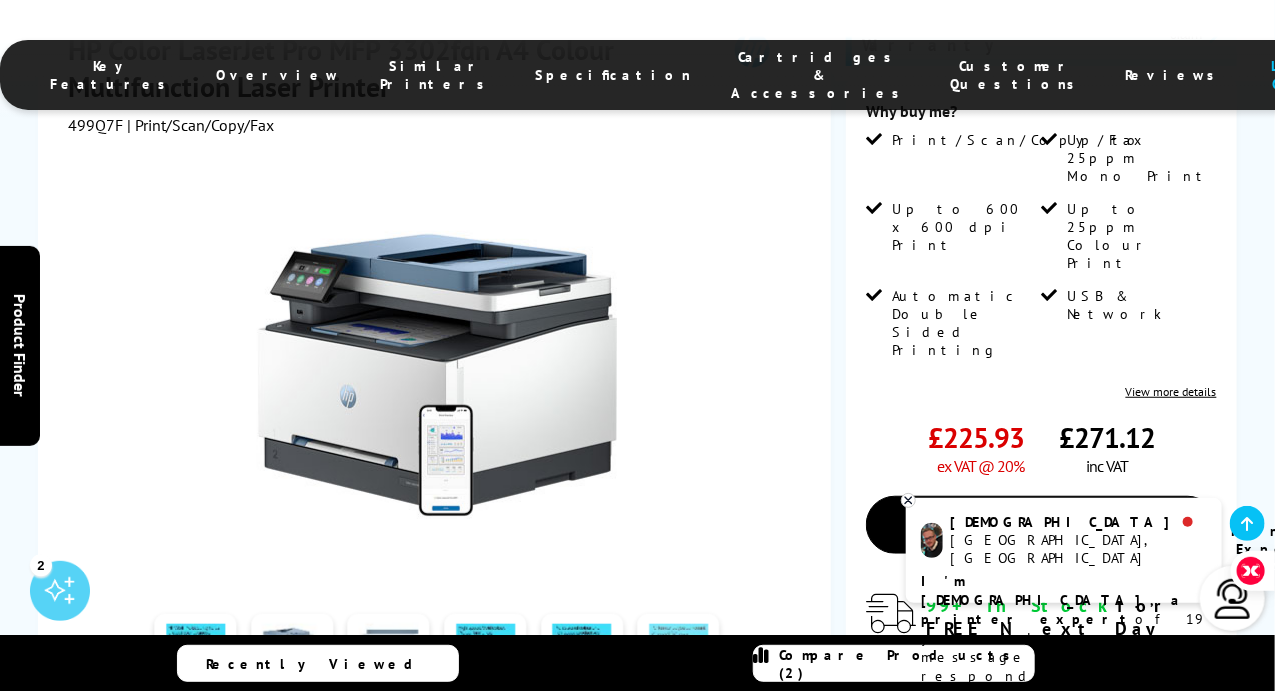 click at bounding box center [679, 656] 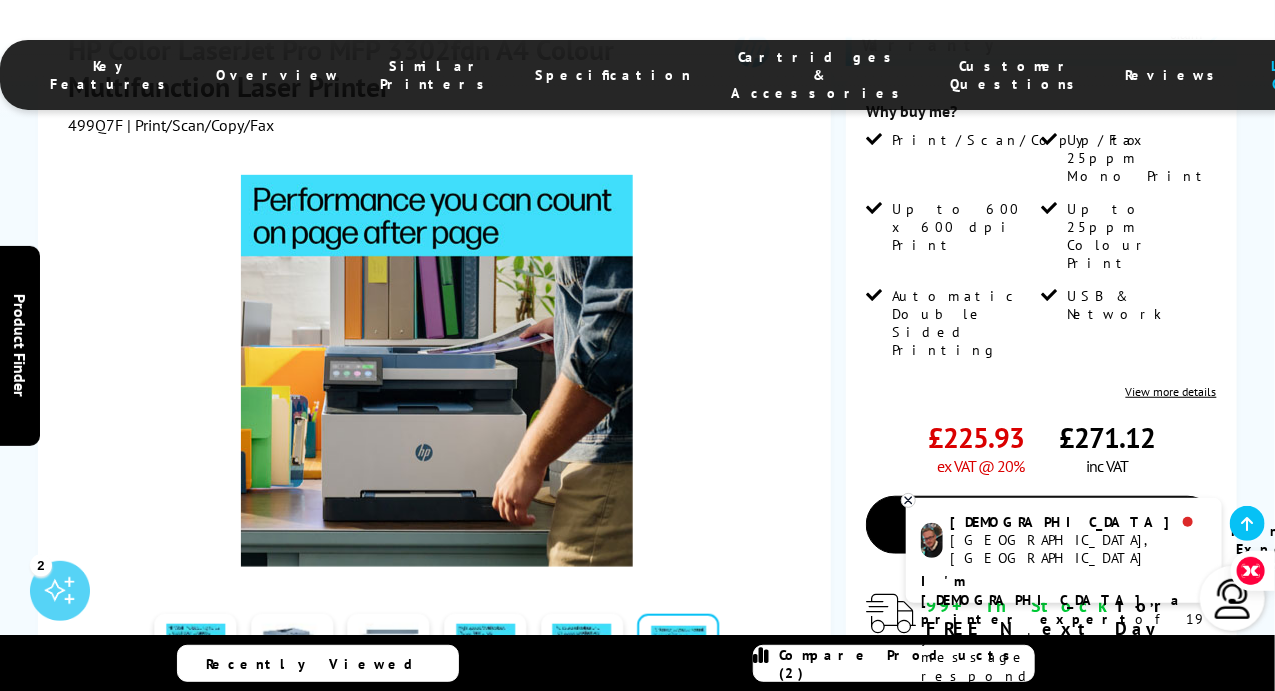 click at bounding box center [742, 656] 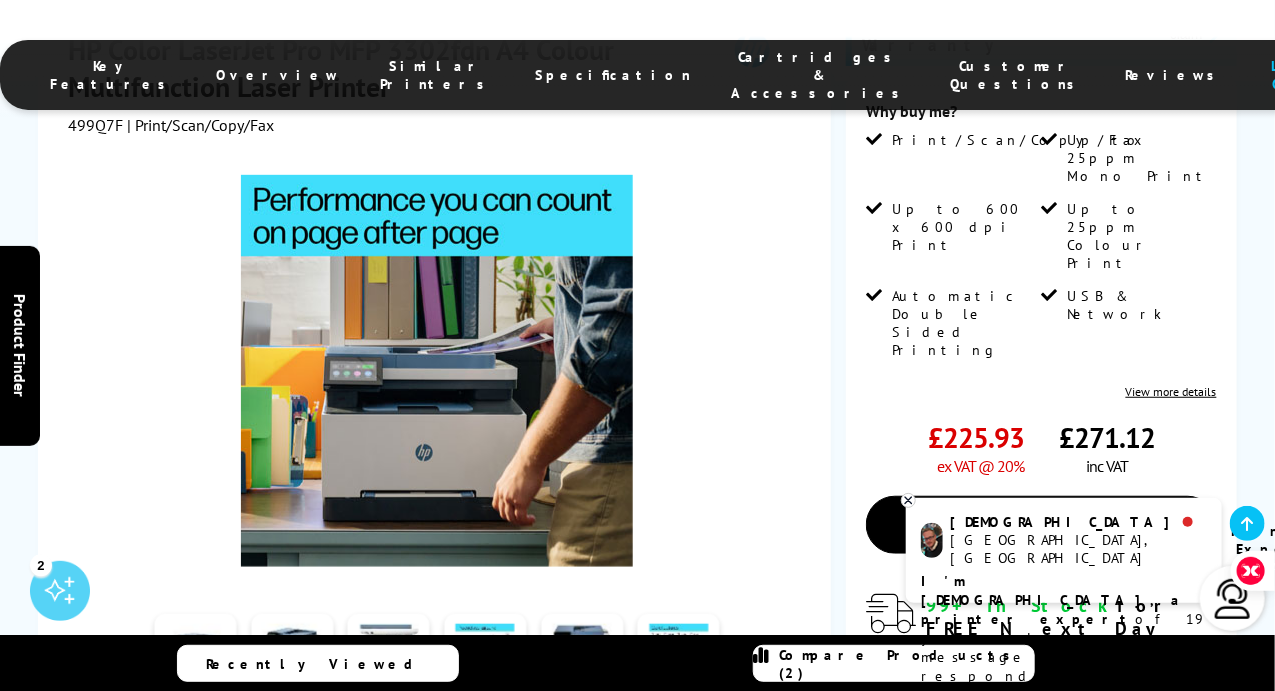 click at bounding box center [195, 656] 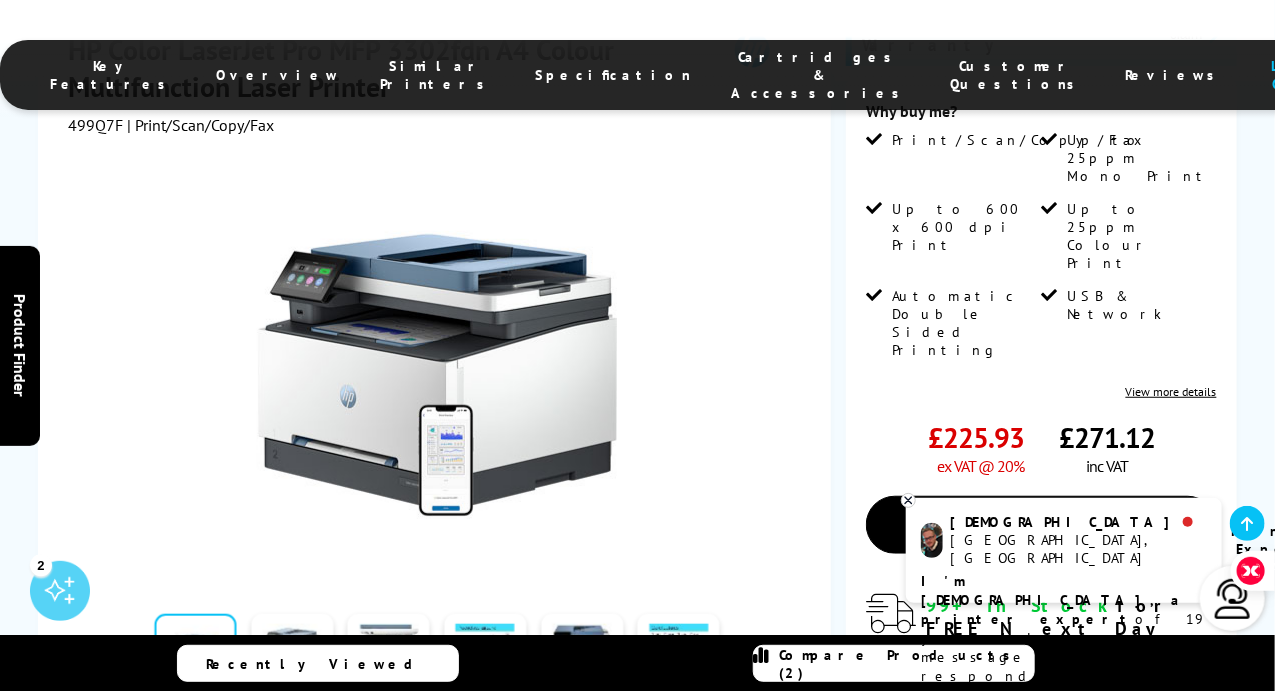 click at bounding box center (292, 656) 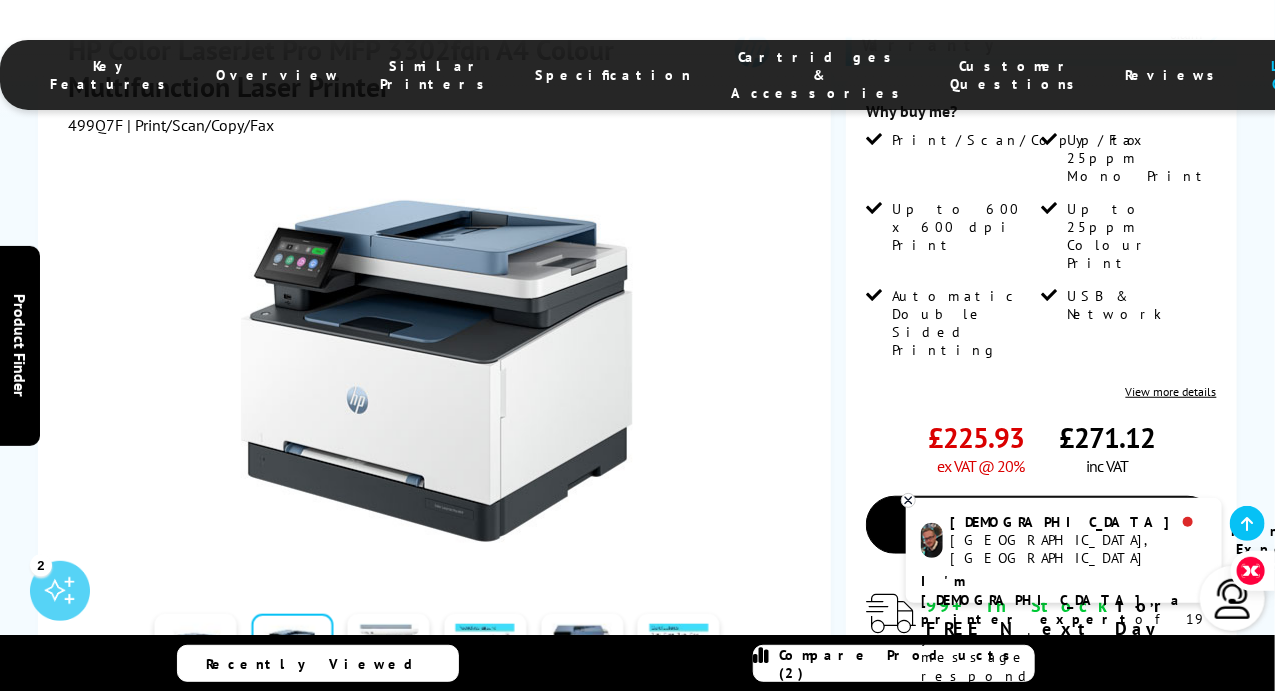 click at bounding box center [389, 656] 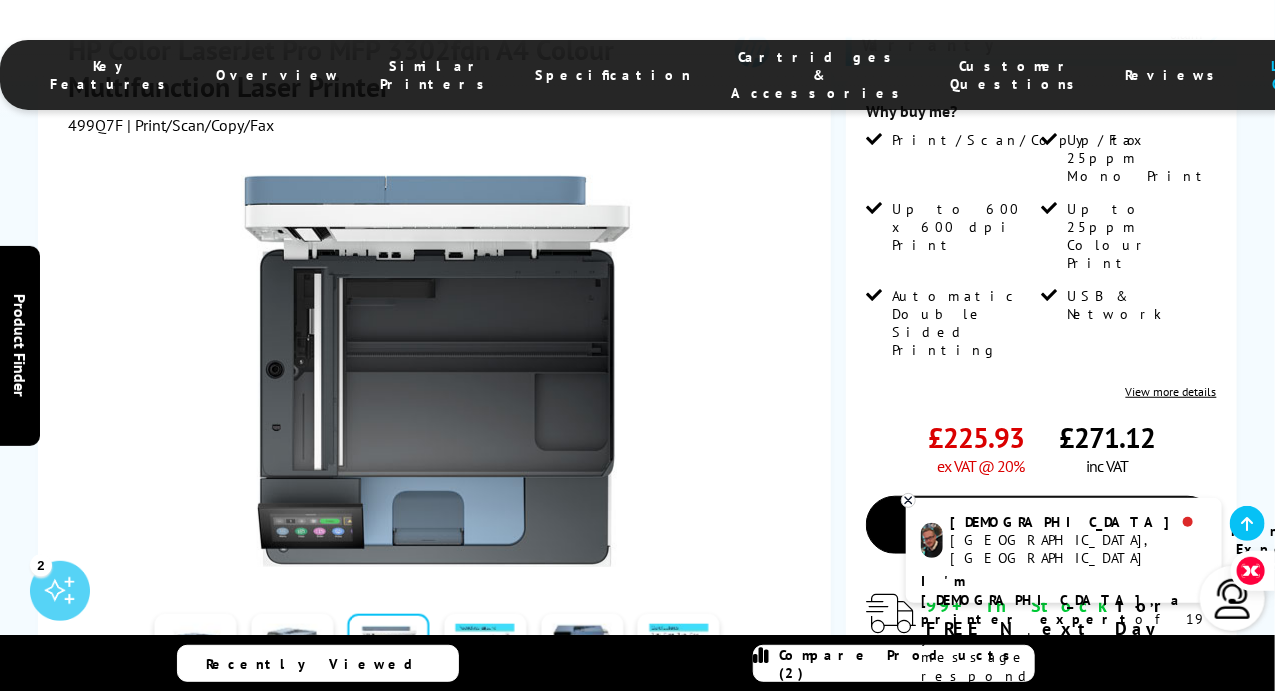 click at bounding box center (292, 656) 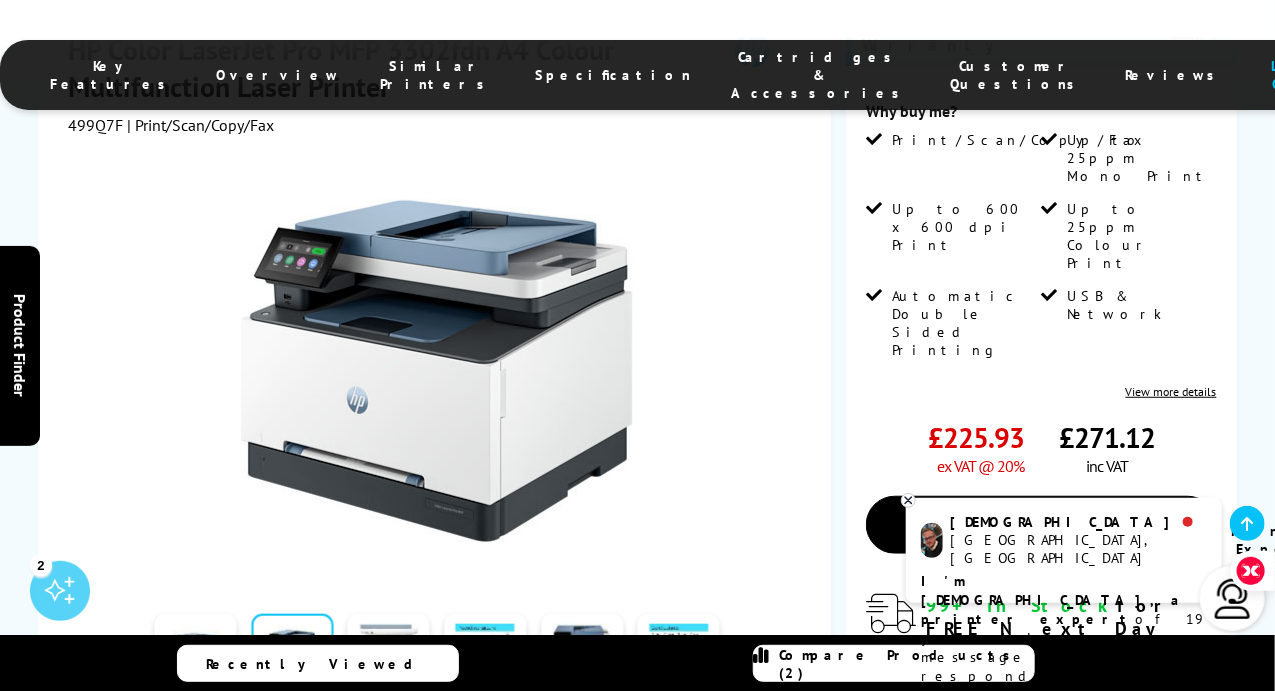 click at bounding box center (389, 656) 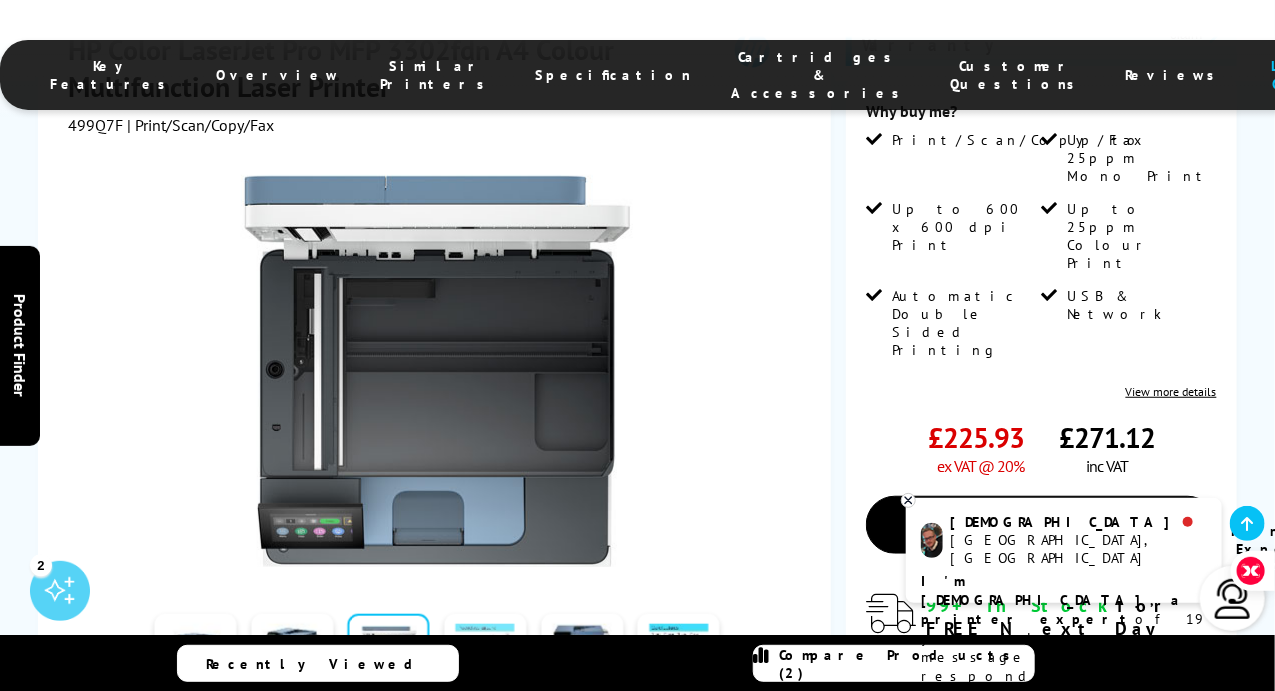 click at bounding box center [485, 656] 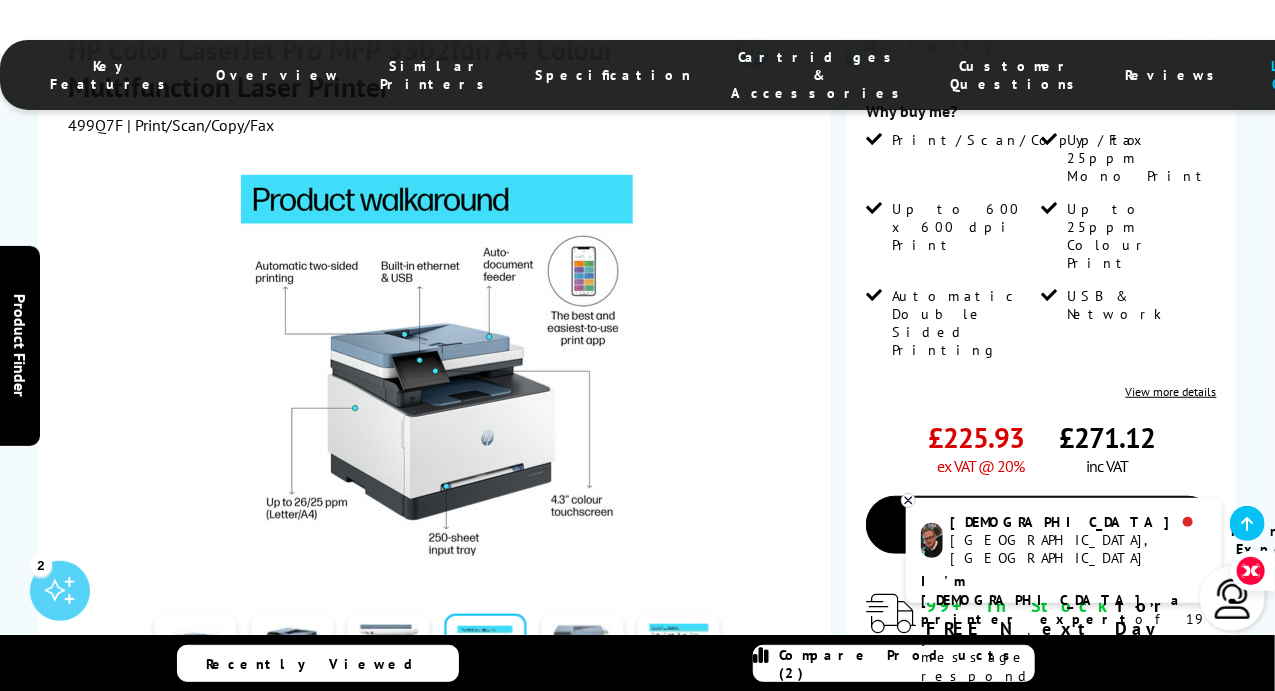 click at bounding box center (582, 656) 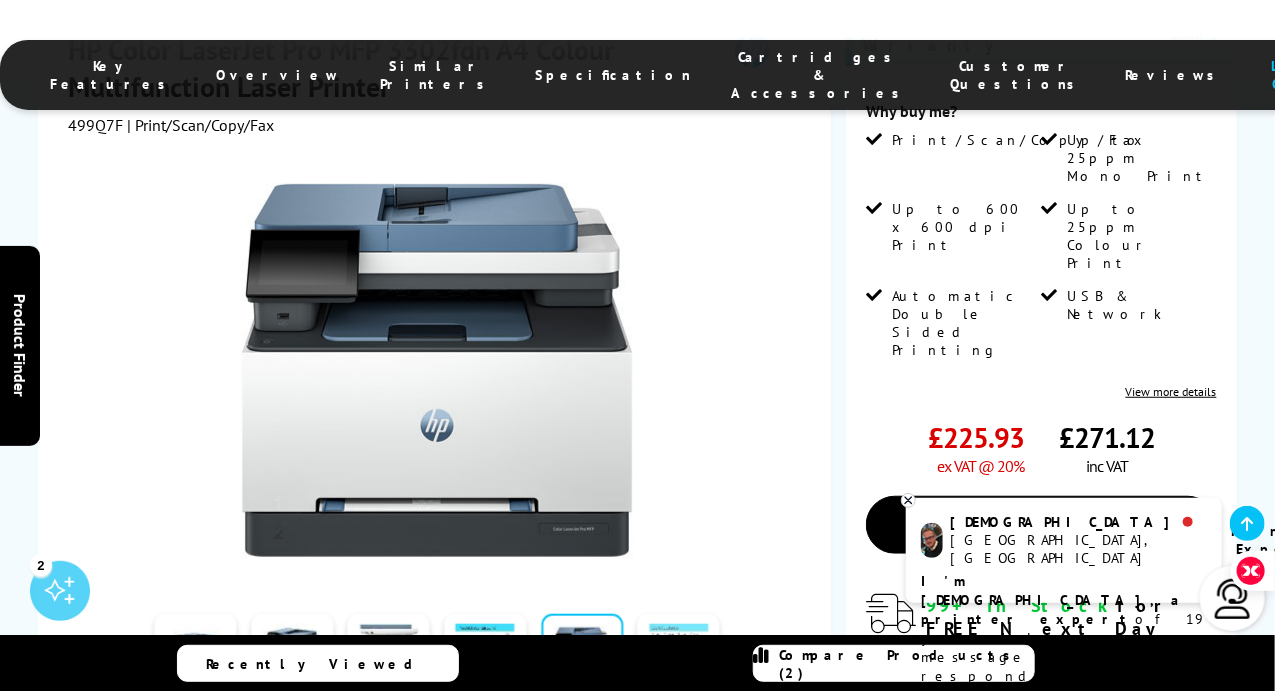 click at bounding box center [679, 656] 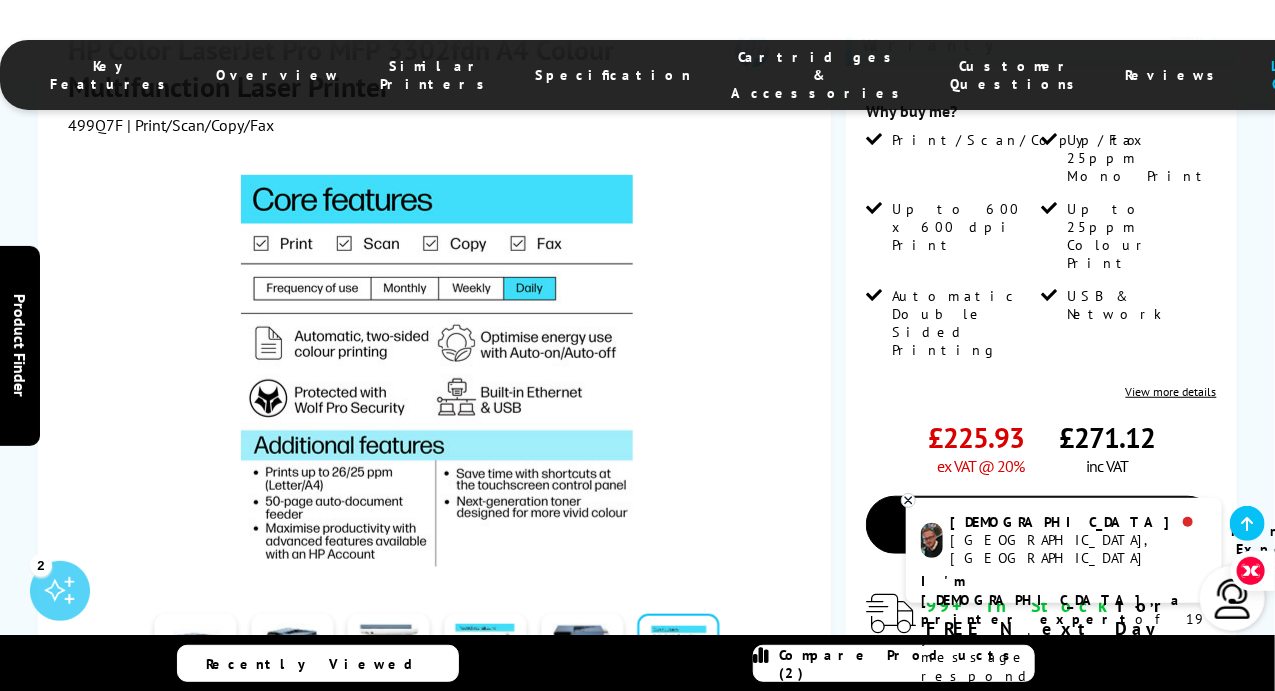 click at bounding box center (742, 656) 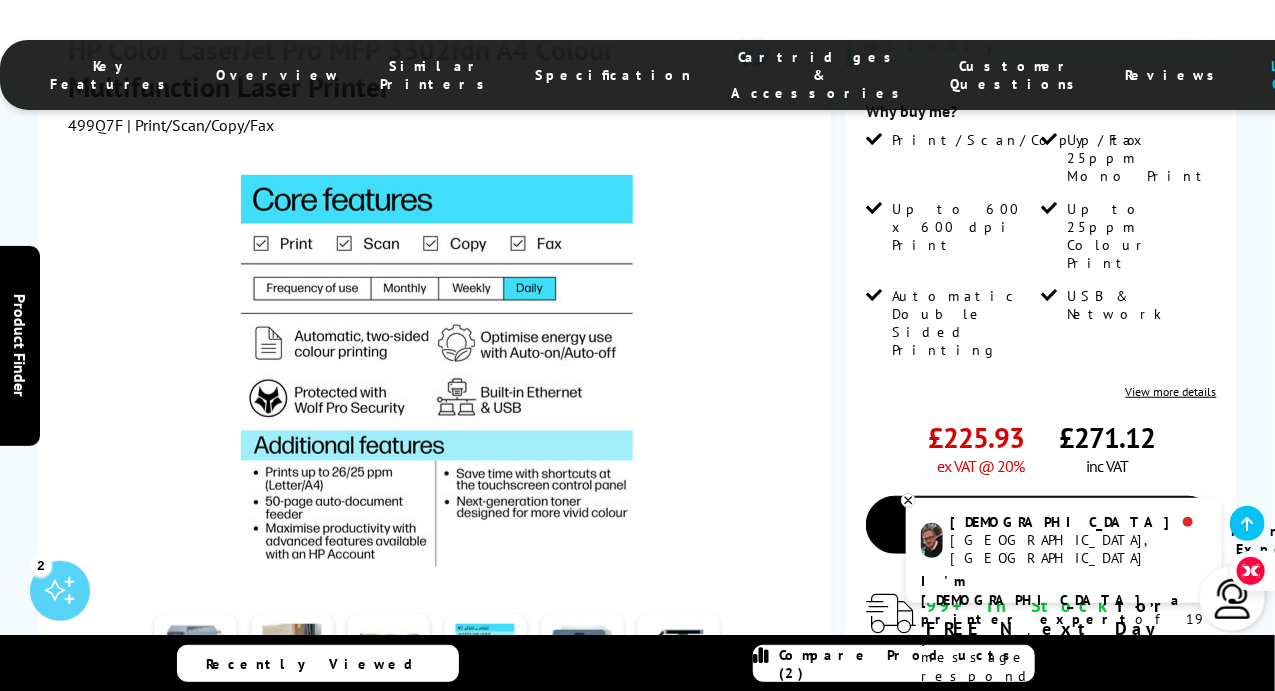 click at bounding box center [195, 656] 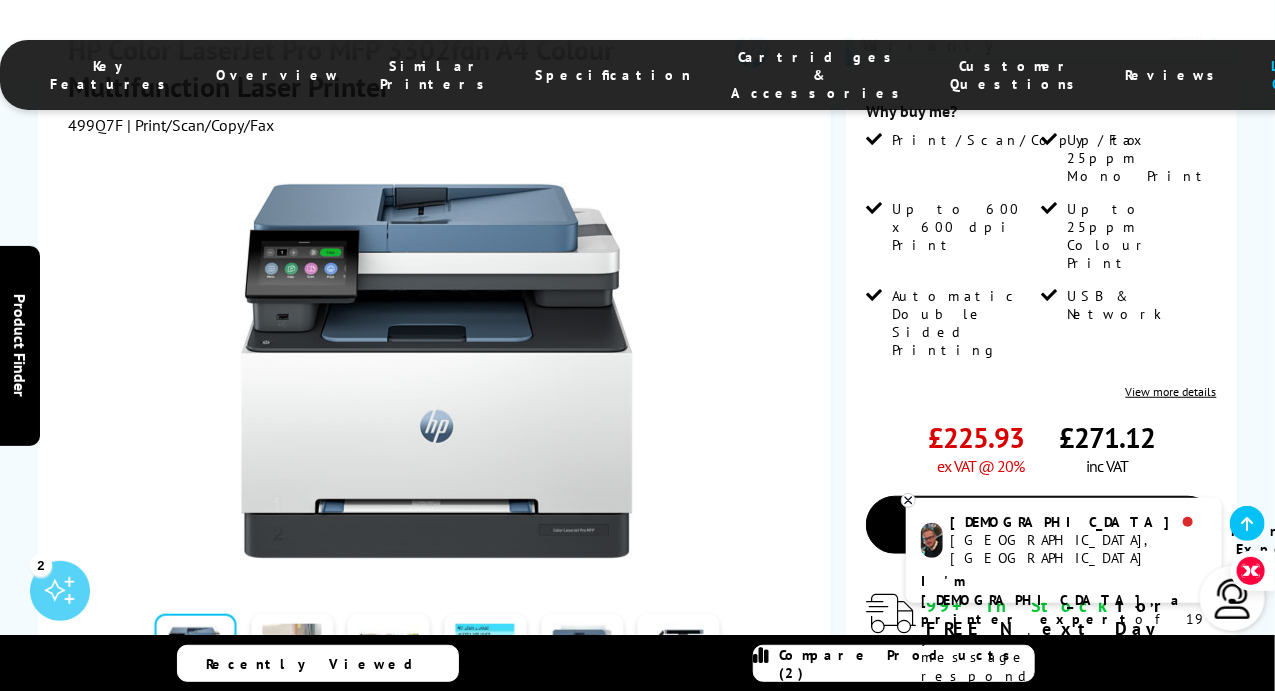click at bounding box center (292, 656) 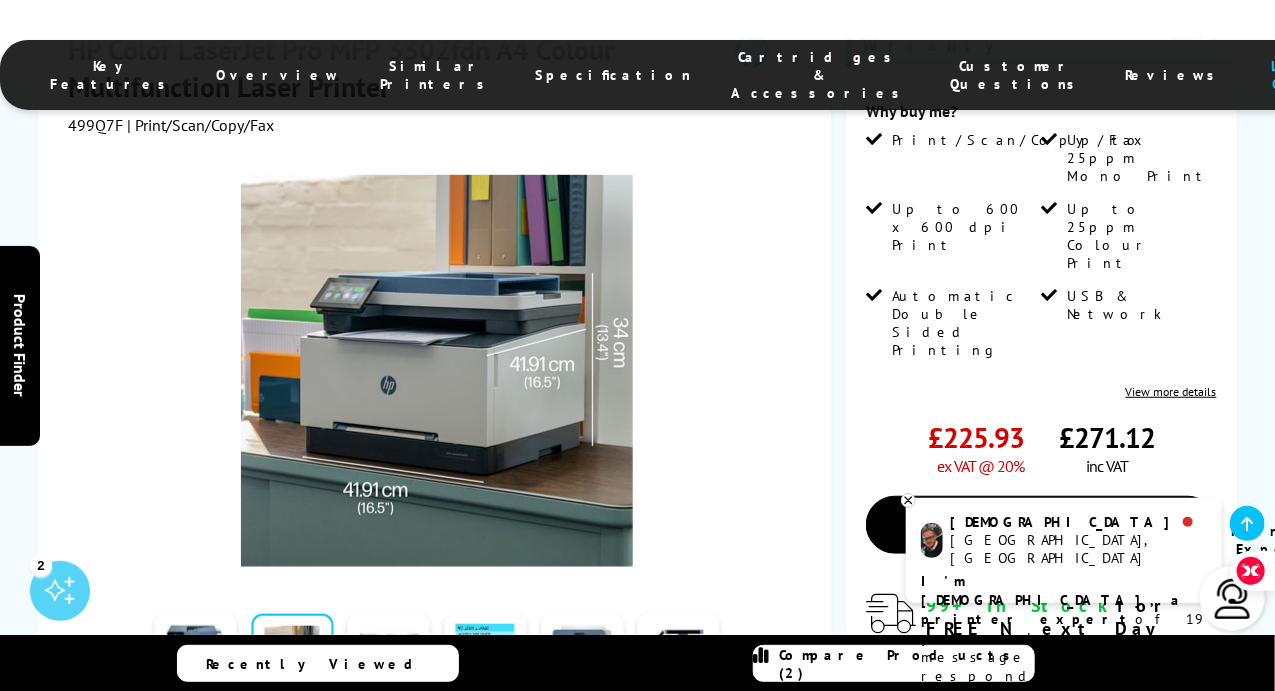 click at bounding box center (389, 656) 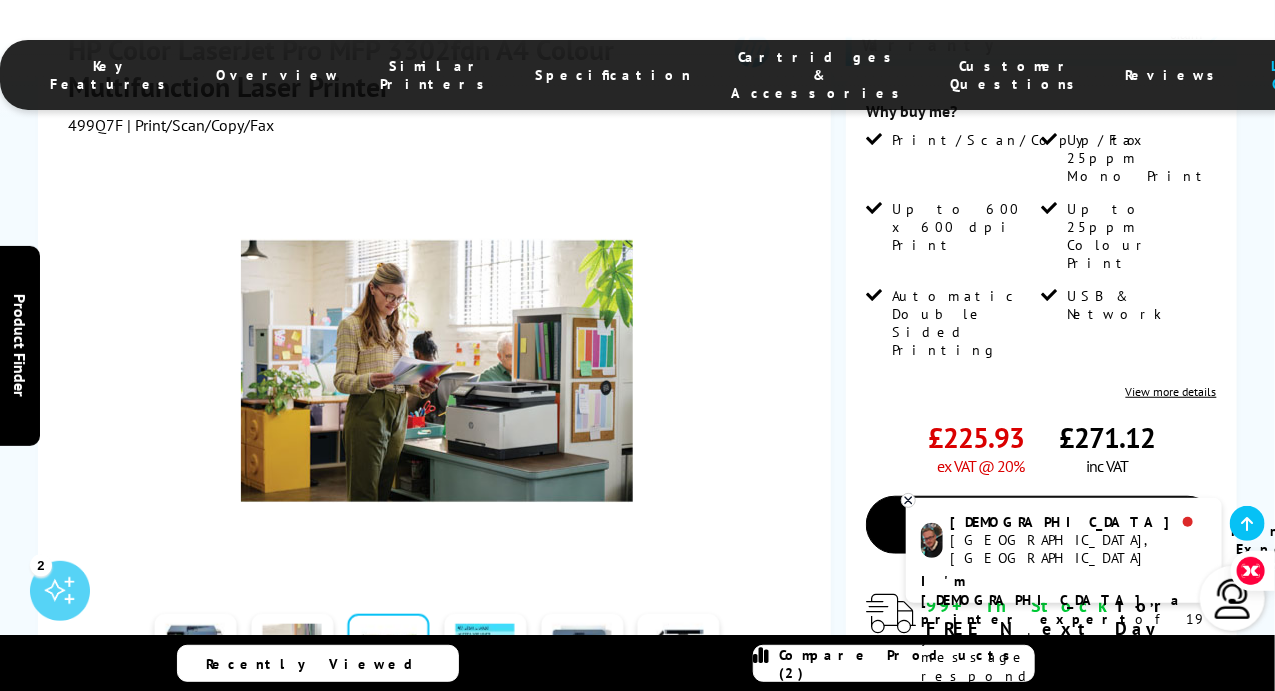 click at bounding box center (292, 656) 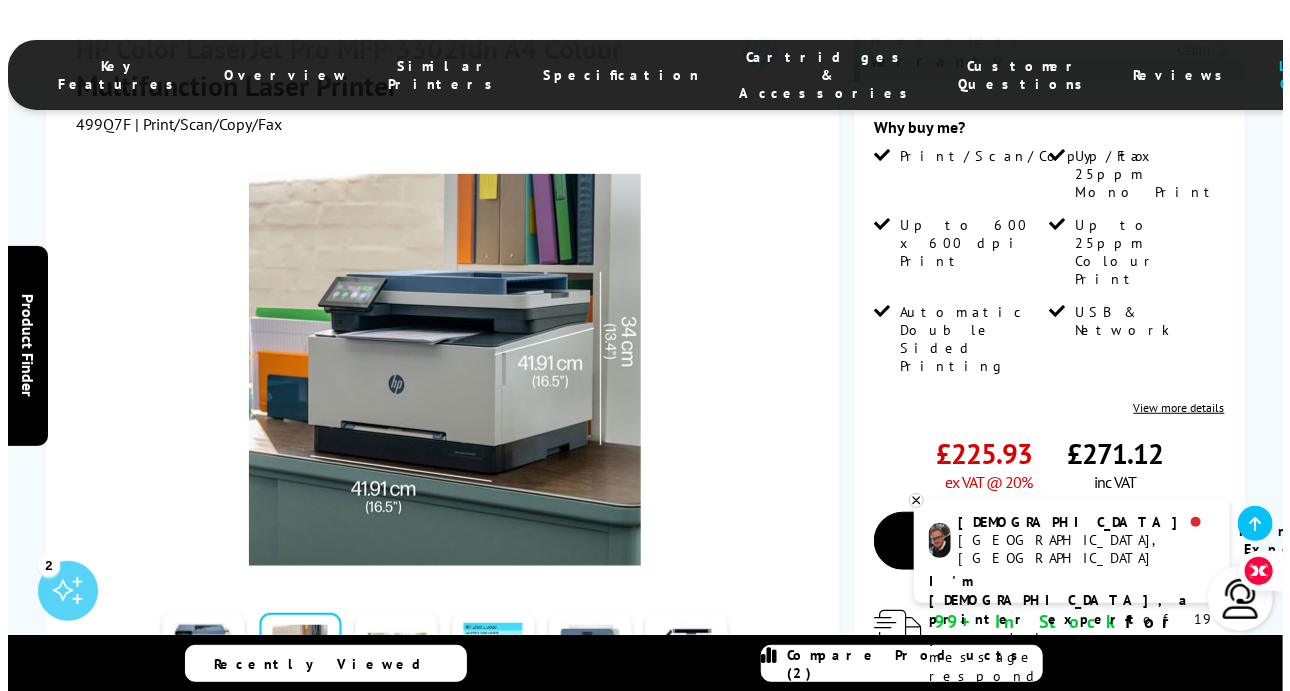 scroll, scrollTop: 360, scrollLeft: 0, axis: vertical 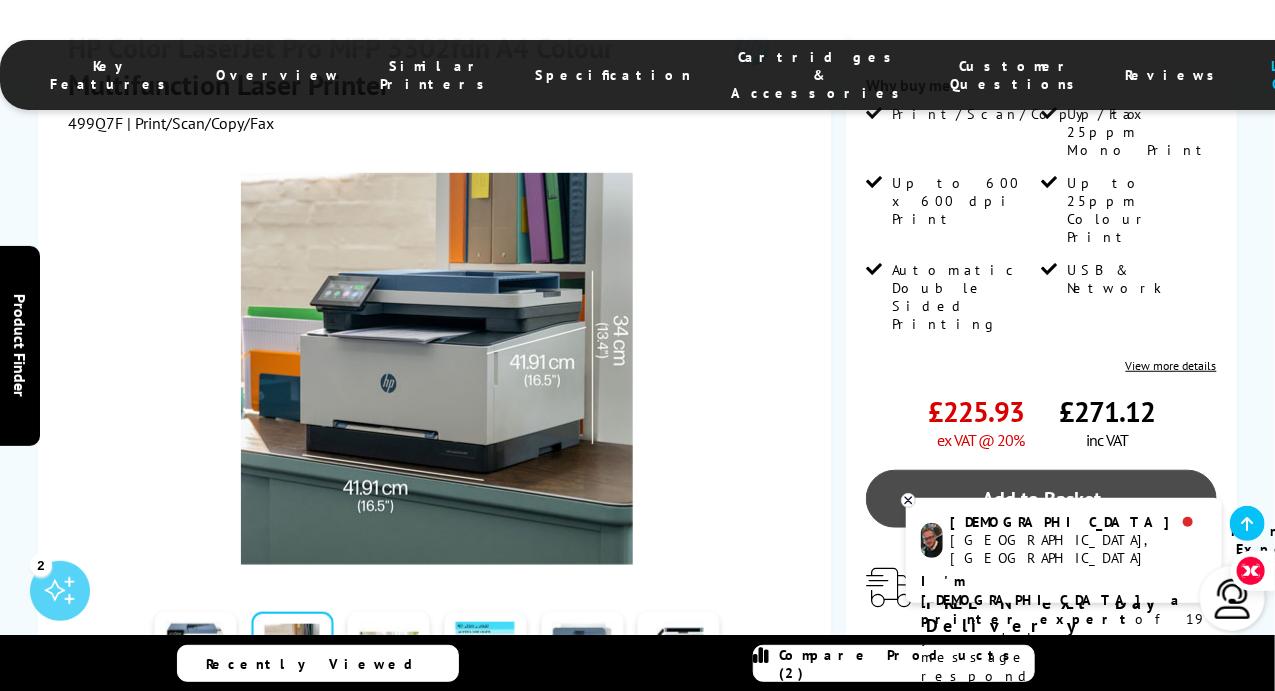 click on "Add to Basket" at bounding box center [1041, 499] 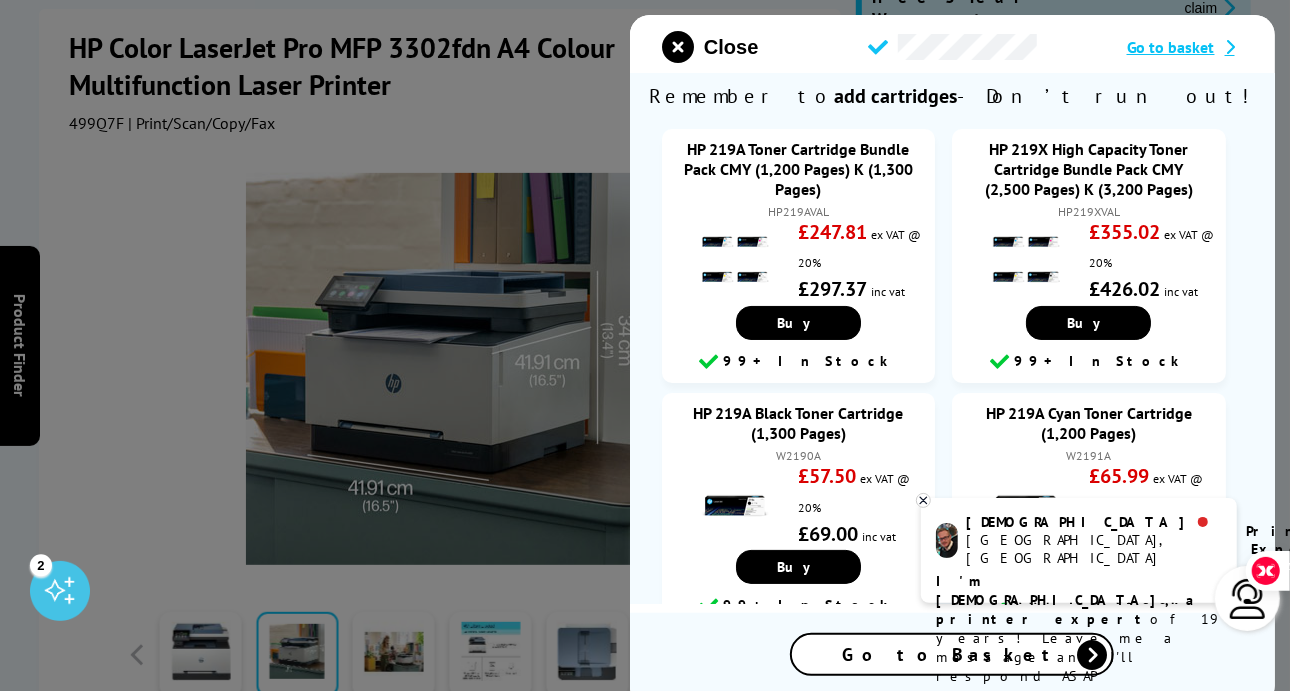click on "Go to Basket" at bounding box center (953, 654) 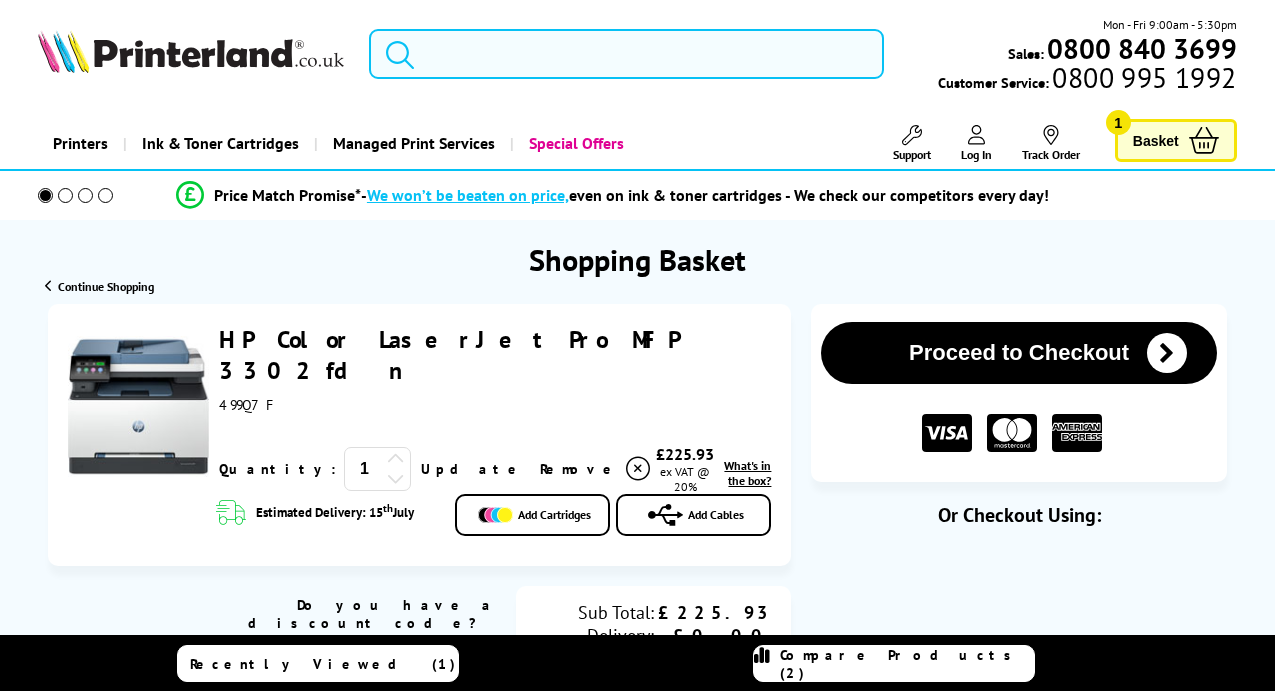 scroll, scrollTop: 0, scrollLeft: 0, axis: both 